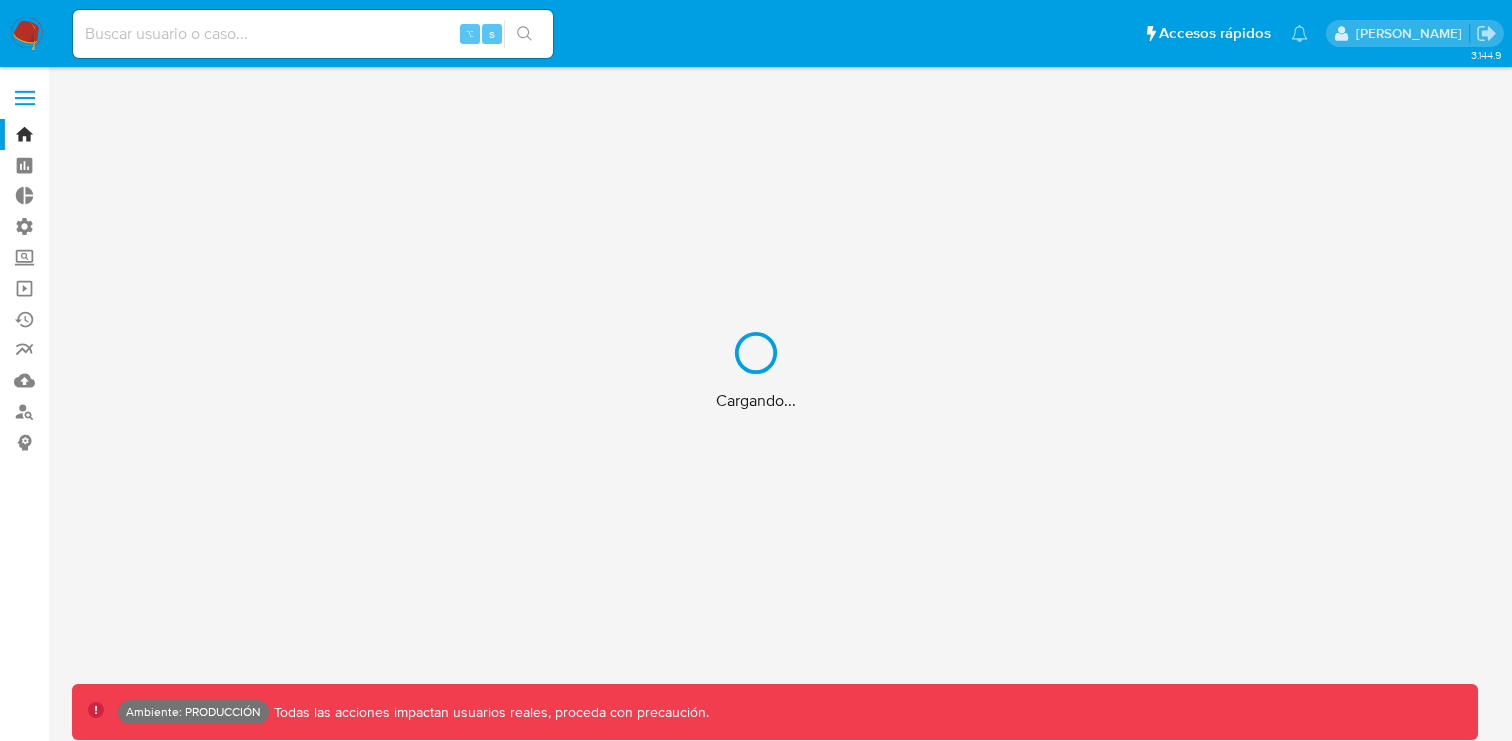 scroll, scrollTop: 0, scrollLeft: 0, axis: both 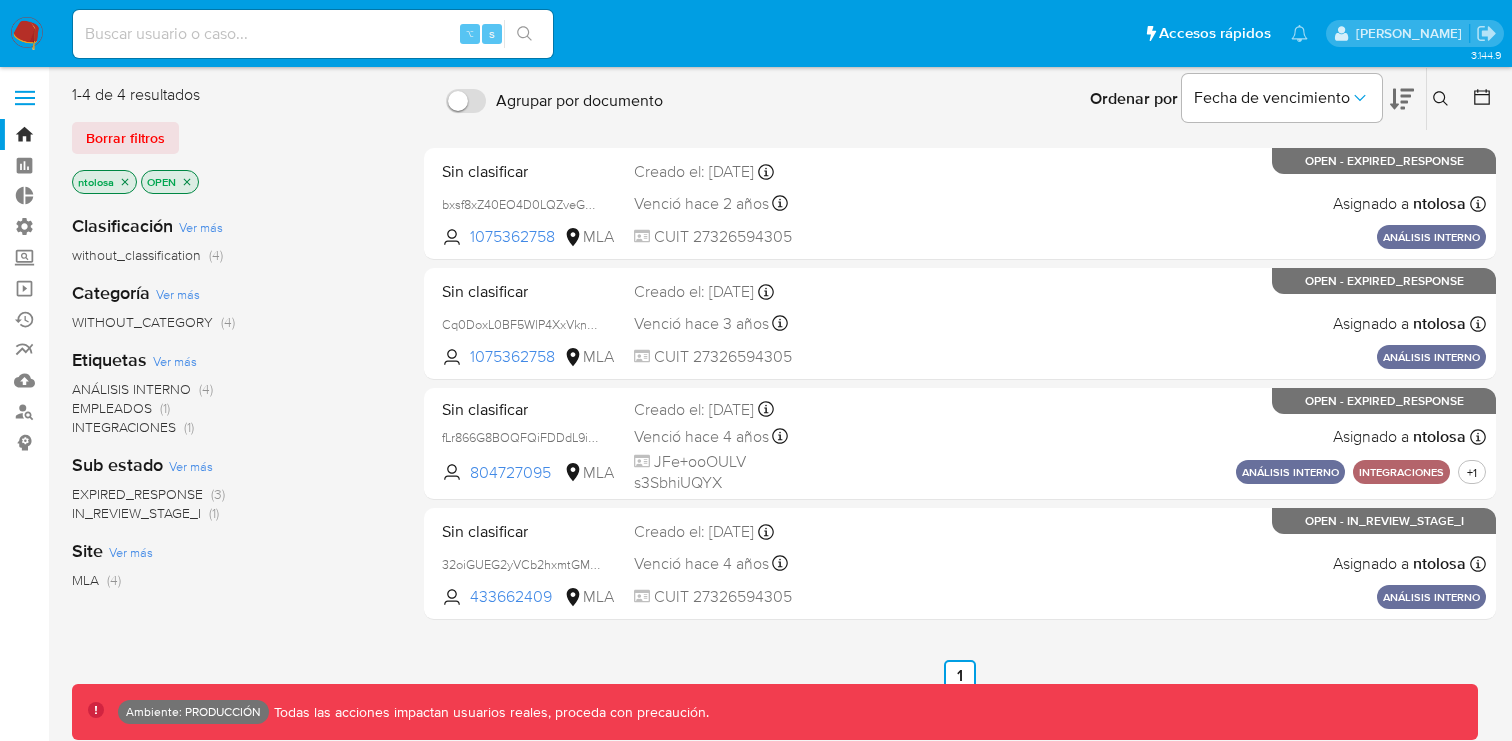 click on "Borrar filtros" at bounding box center [232, 138] 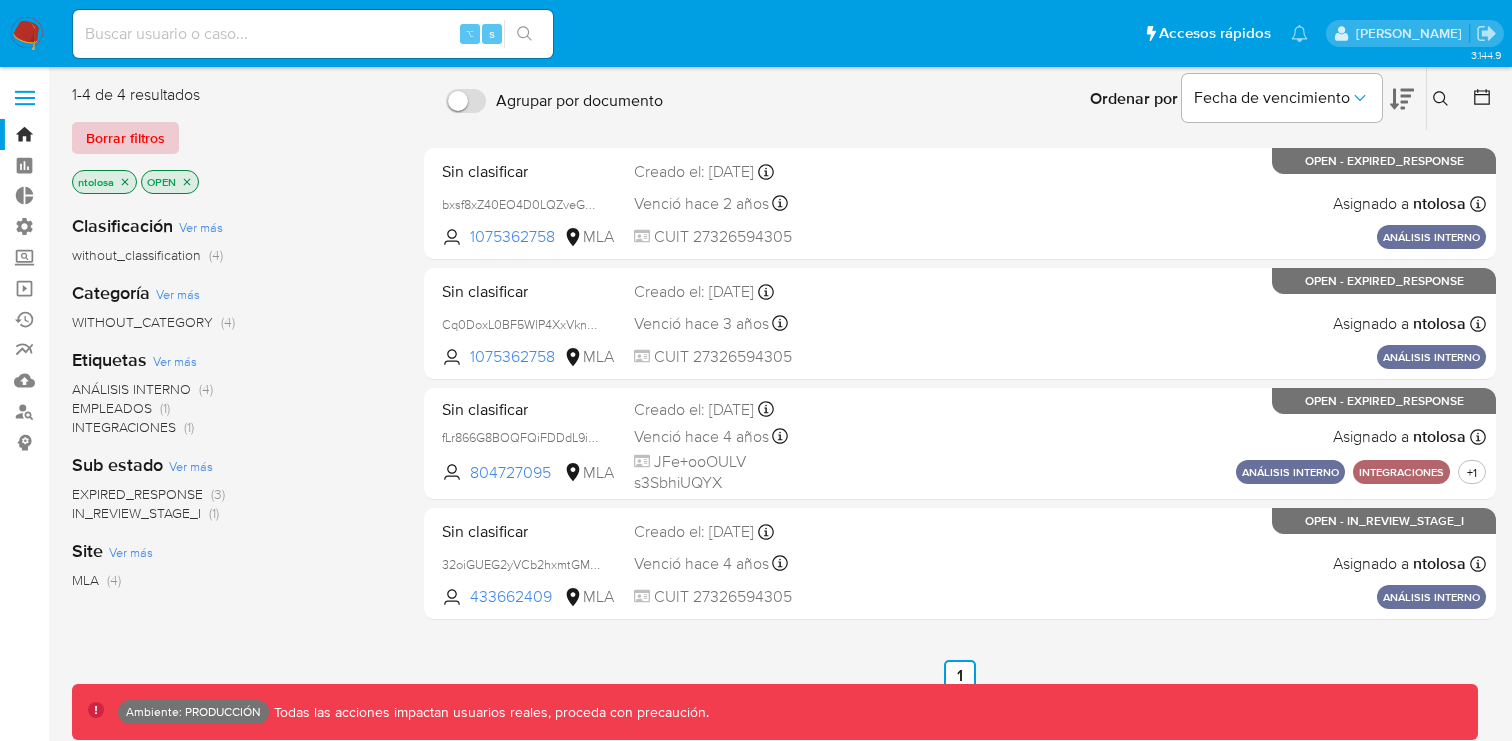 click on "Borrar filtros" at bounding box center [125, 138] 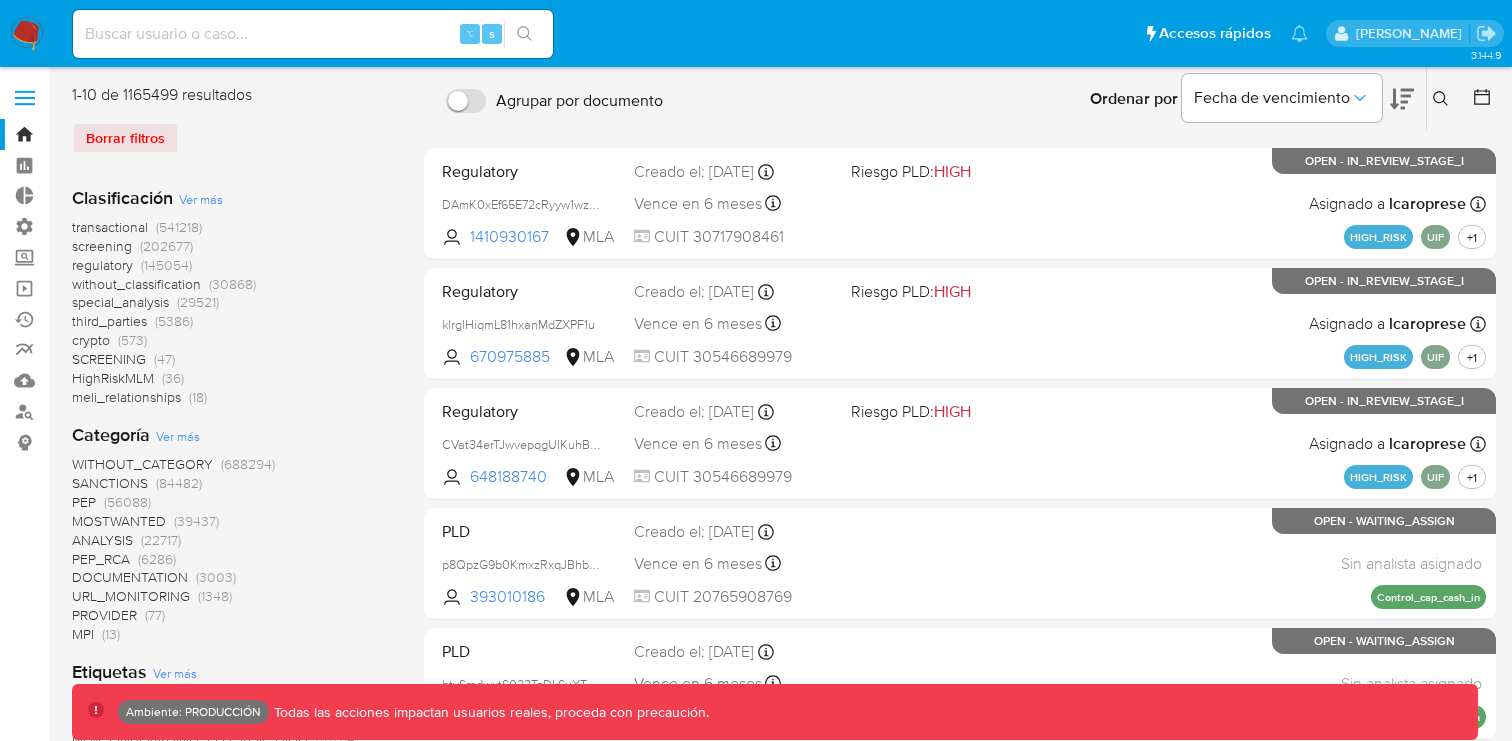 click at bounding box center [25, 98] 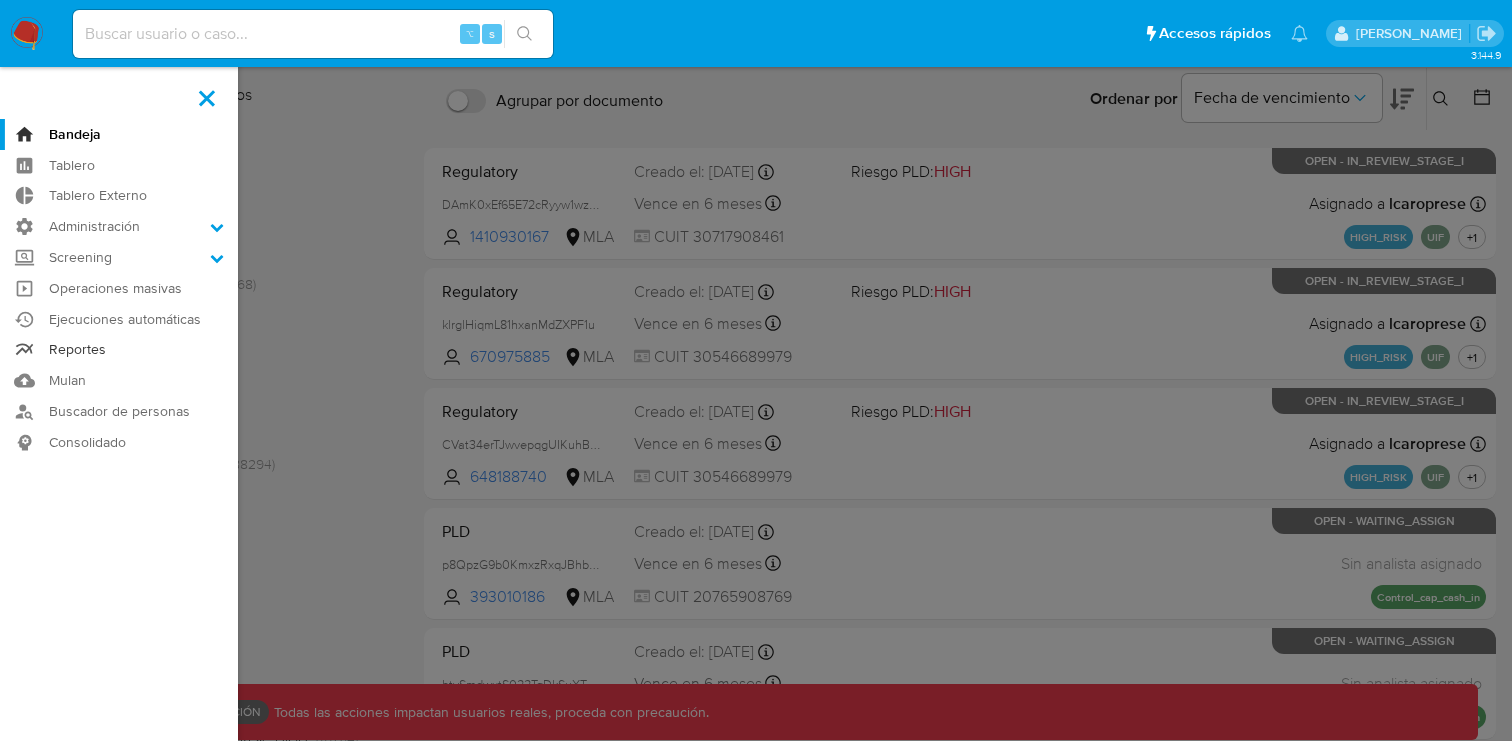 click on "Reportes" at bounding box center [119, 350] 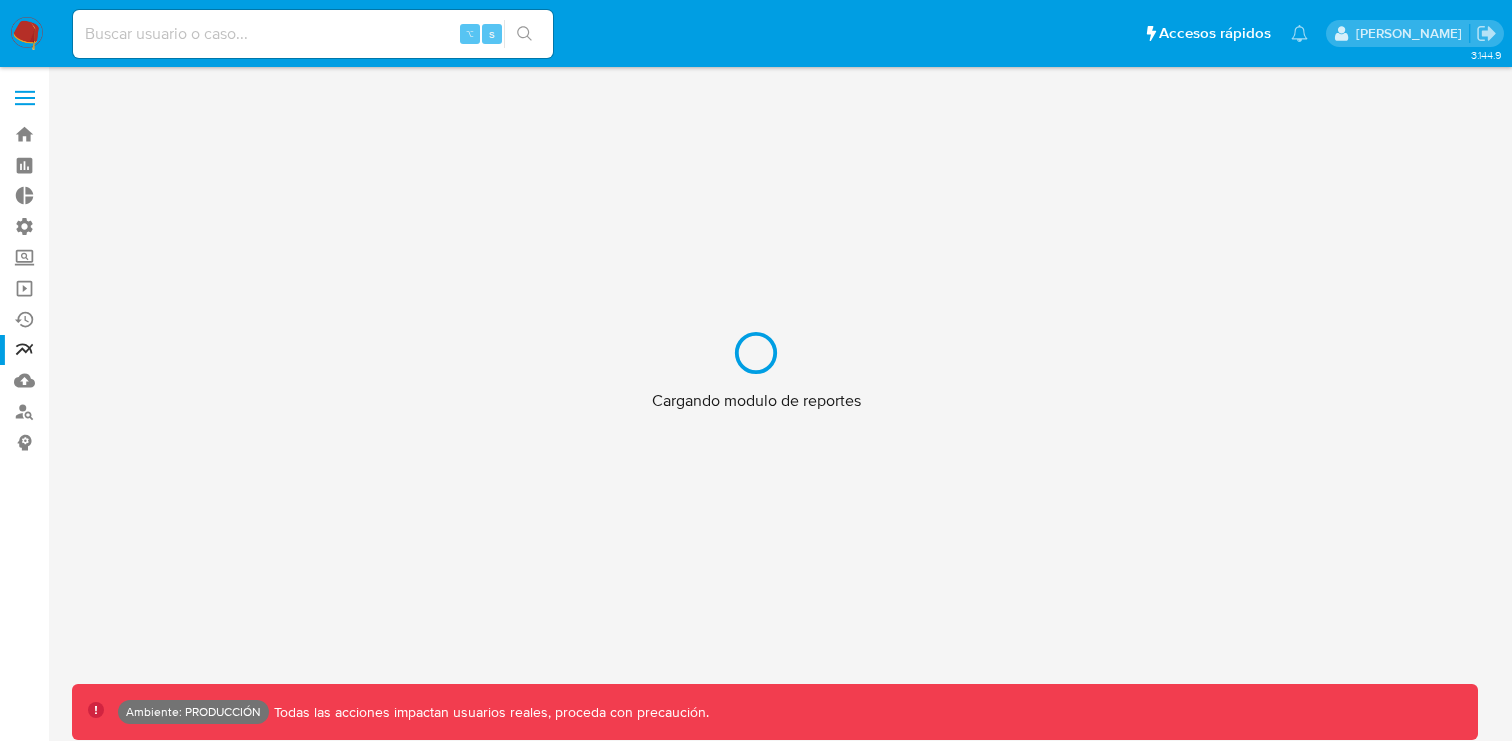scroll, scrollTop: 0, scrollLeft: 0, axis: both 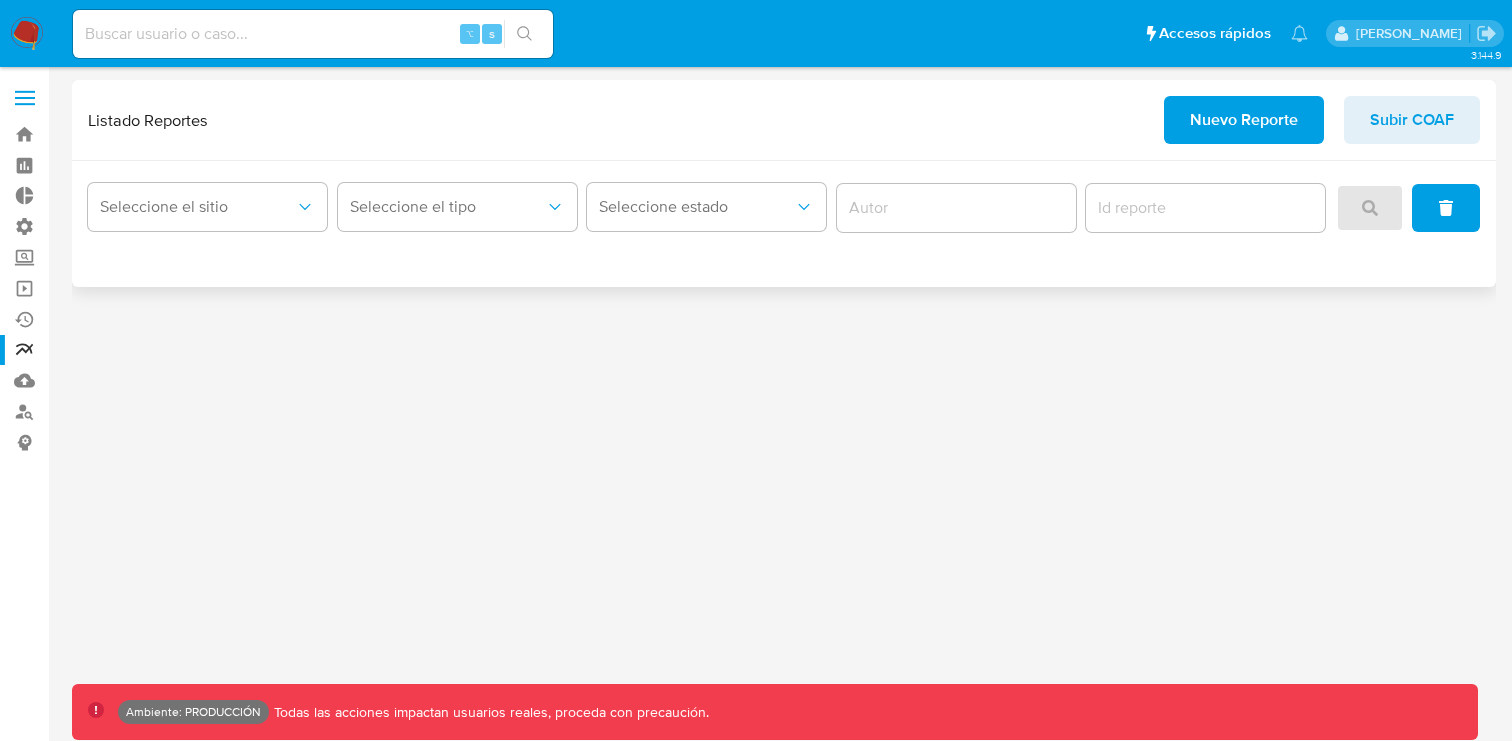 click on "Nuevo Reporte" at bounding box center (1244, 120) 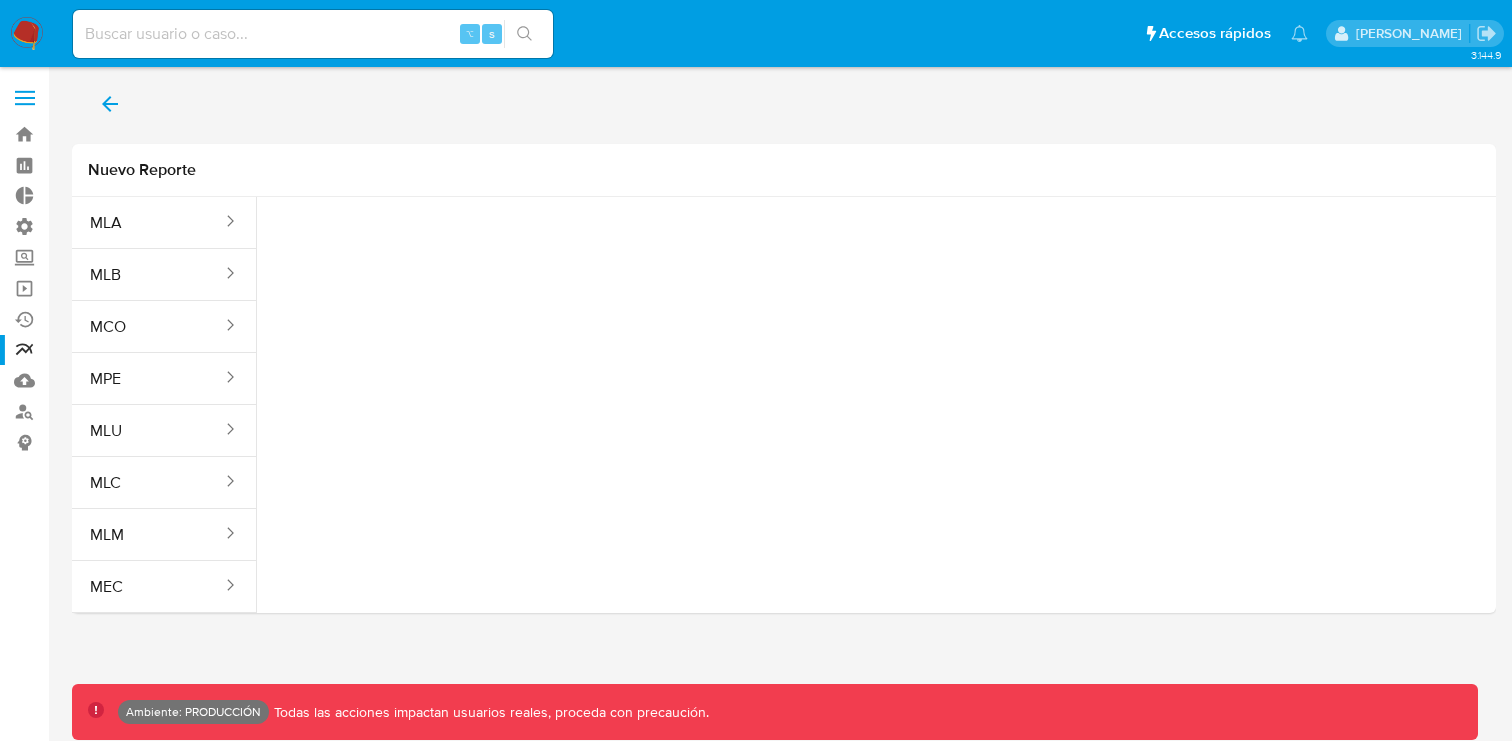 click 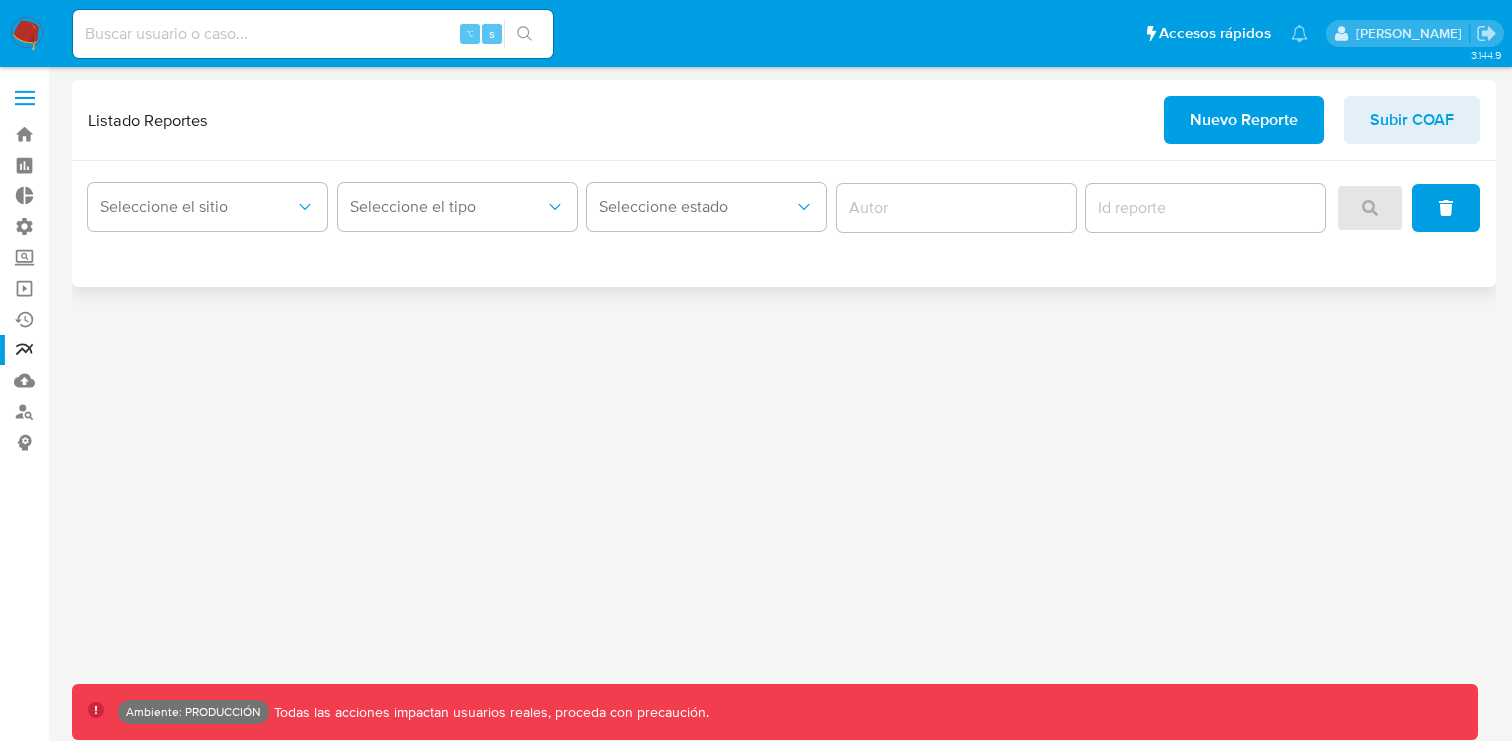 click on "Nuevo Reporte" at bounding box center [1244, 120] 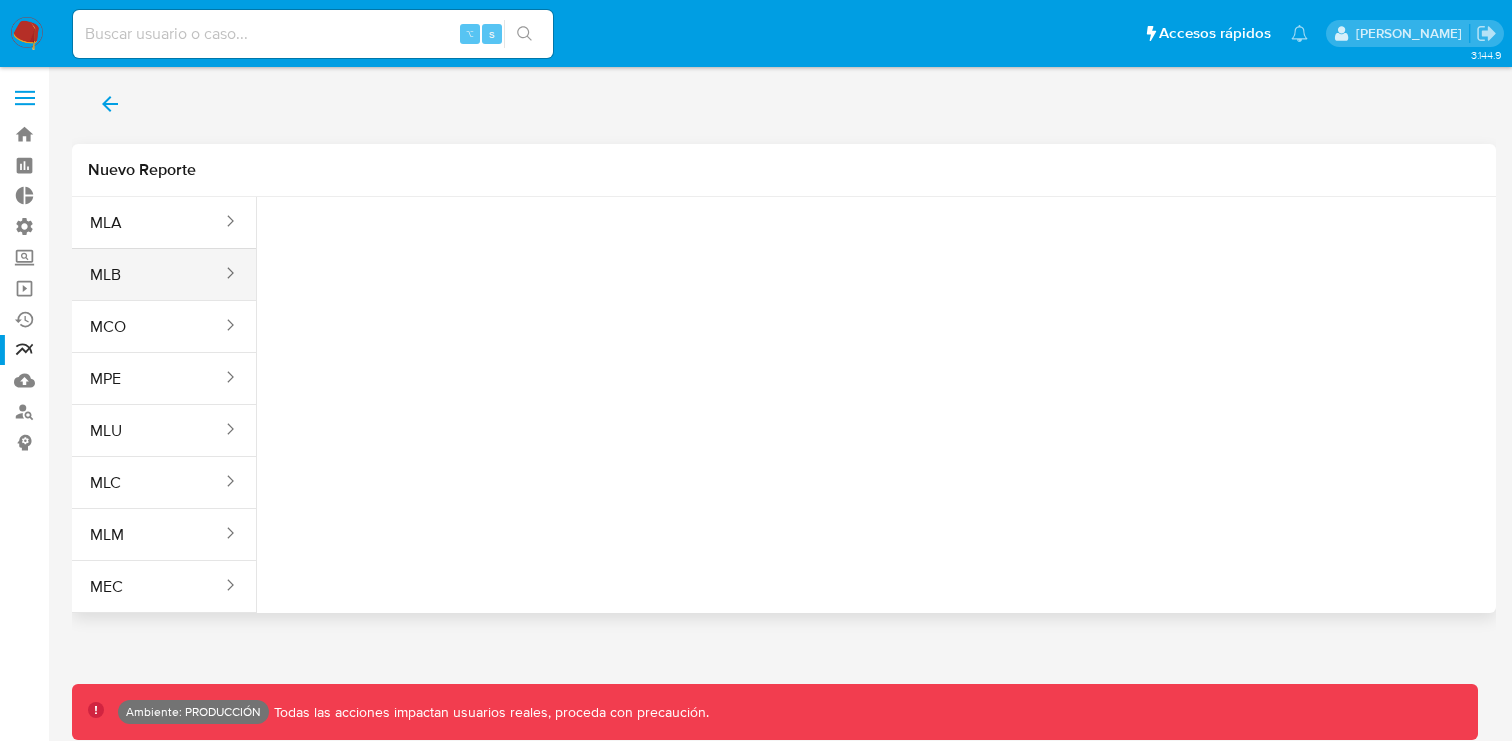 click on "MLB" at bounding box center [148, 275] 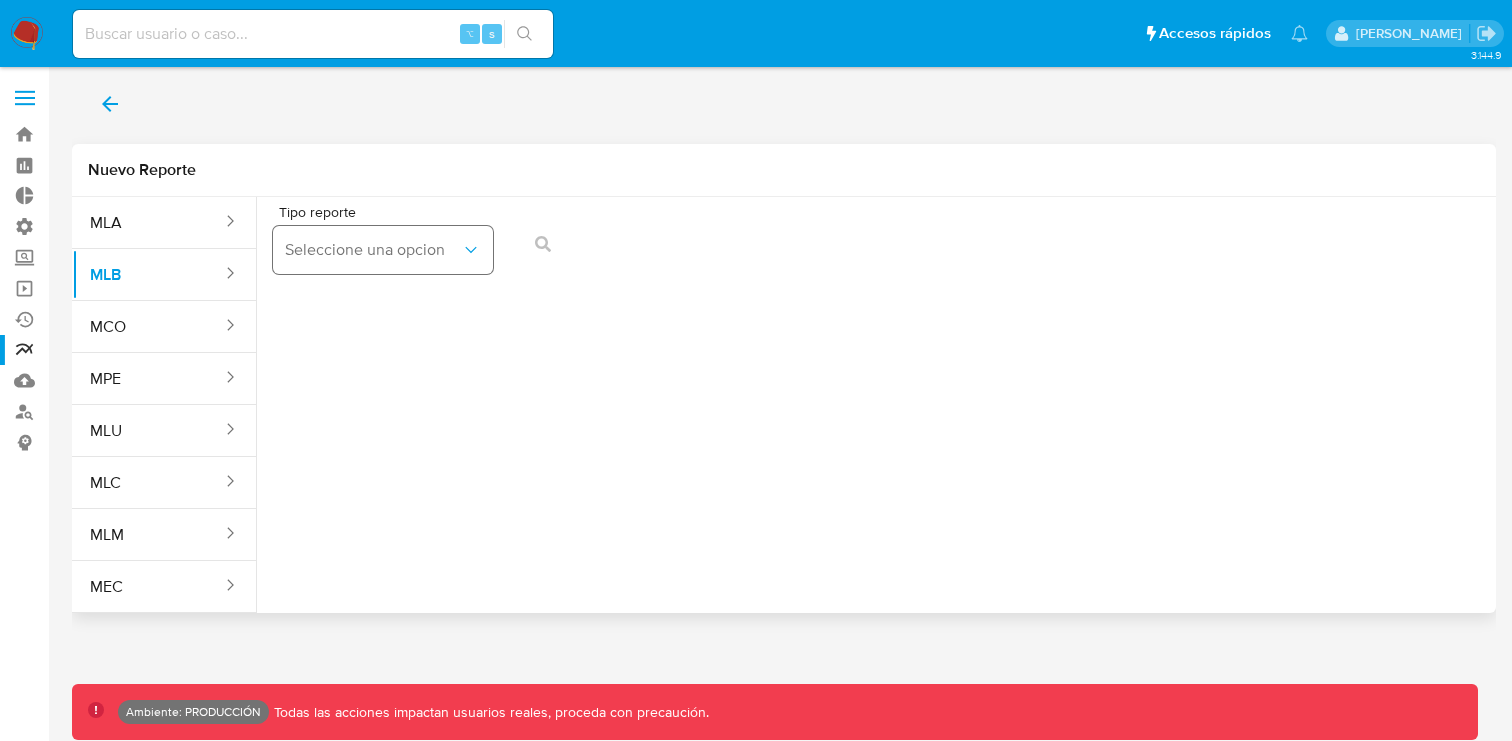 click on "Seleccione una opcion" at bounding box center (373, 250) 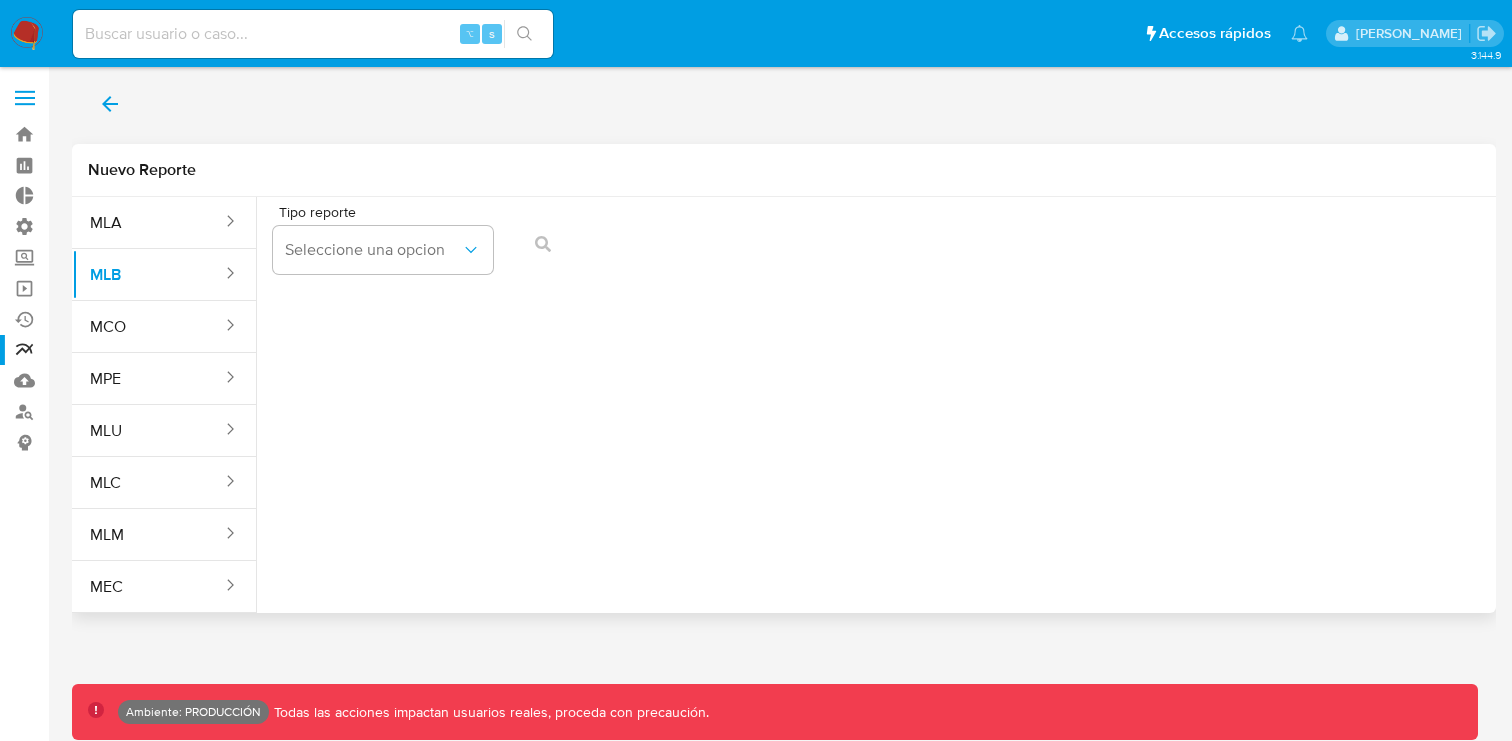 click on "Tipo reporte Seleccione una opcion" at bounding box center (876, 397) 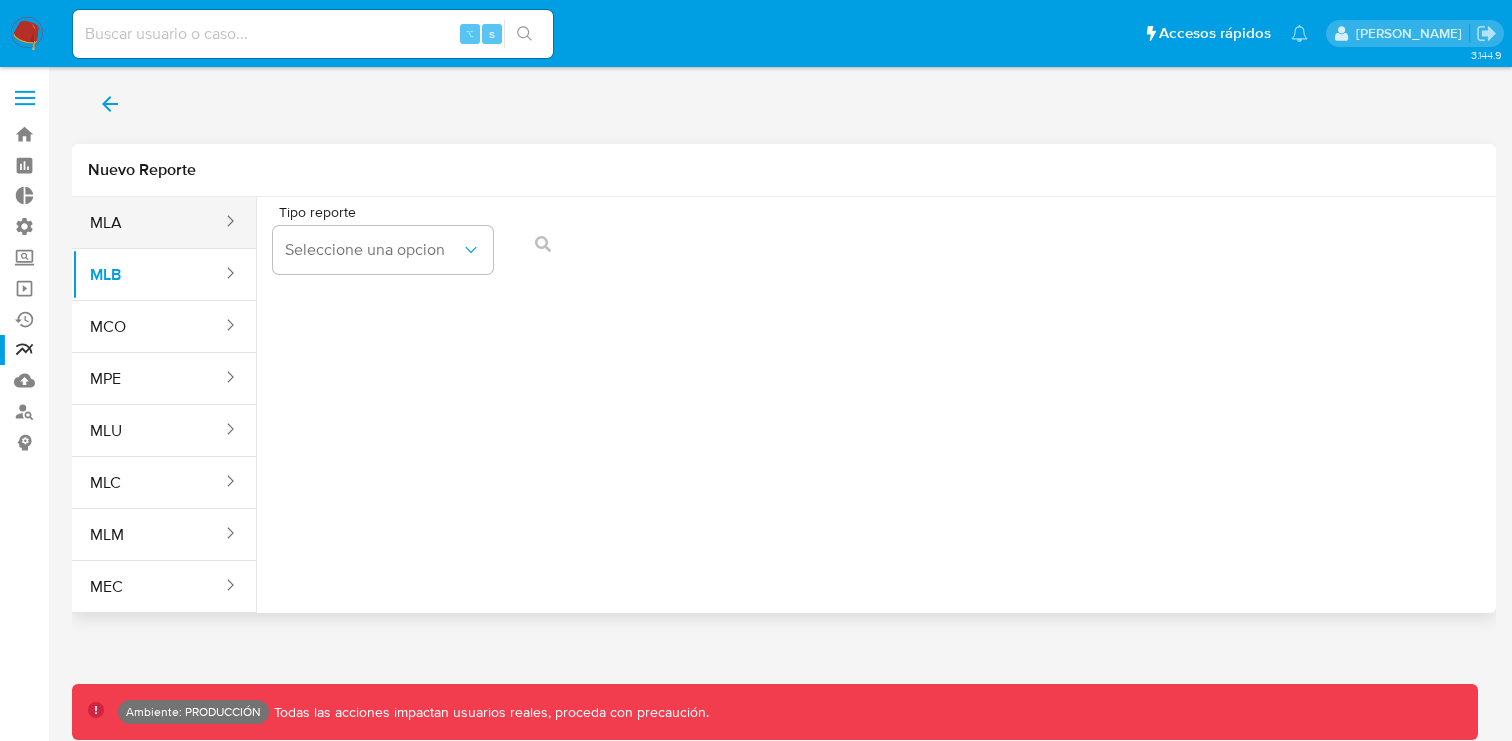 click on "MLA" at bounding box center [148, 223] 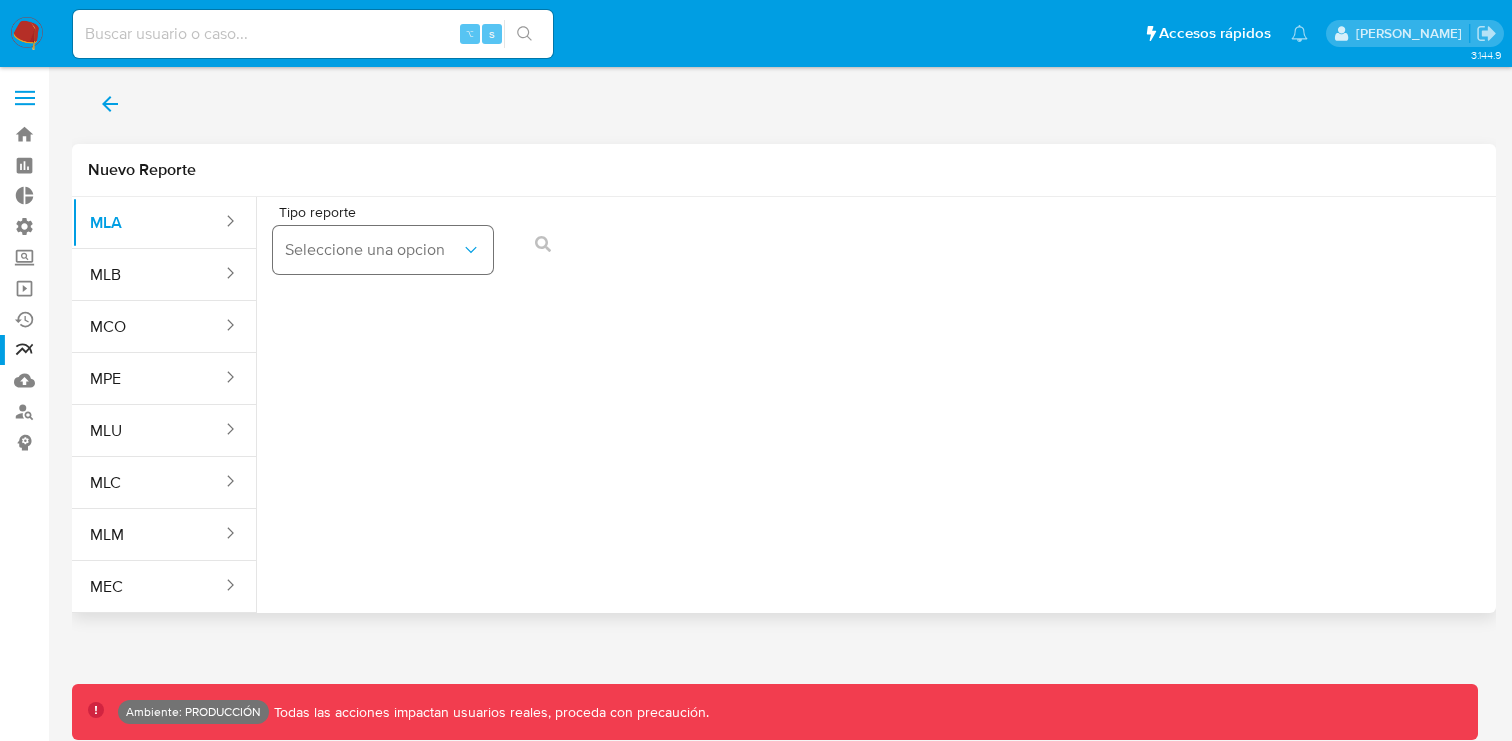 click on "Seleccione una opcion" at bounding box center [373, 250] 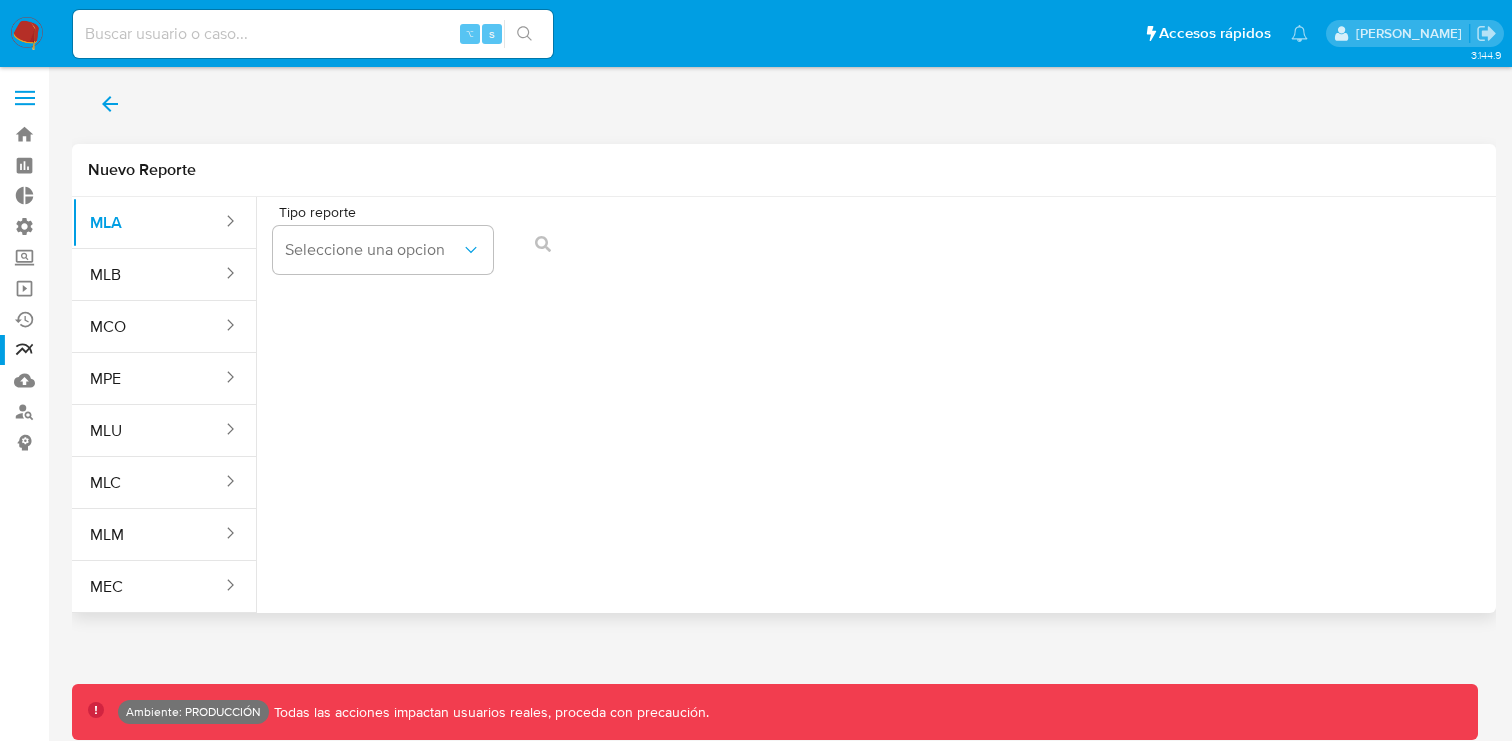 click on "Tipo reporte Seleccione una opcion" at bounding box center (876, 397) 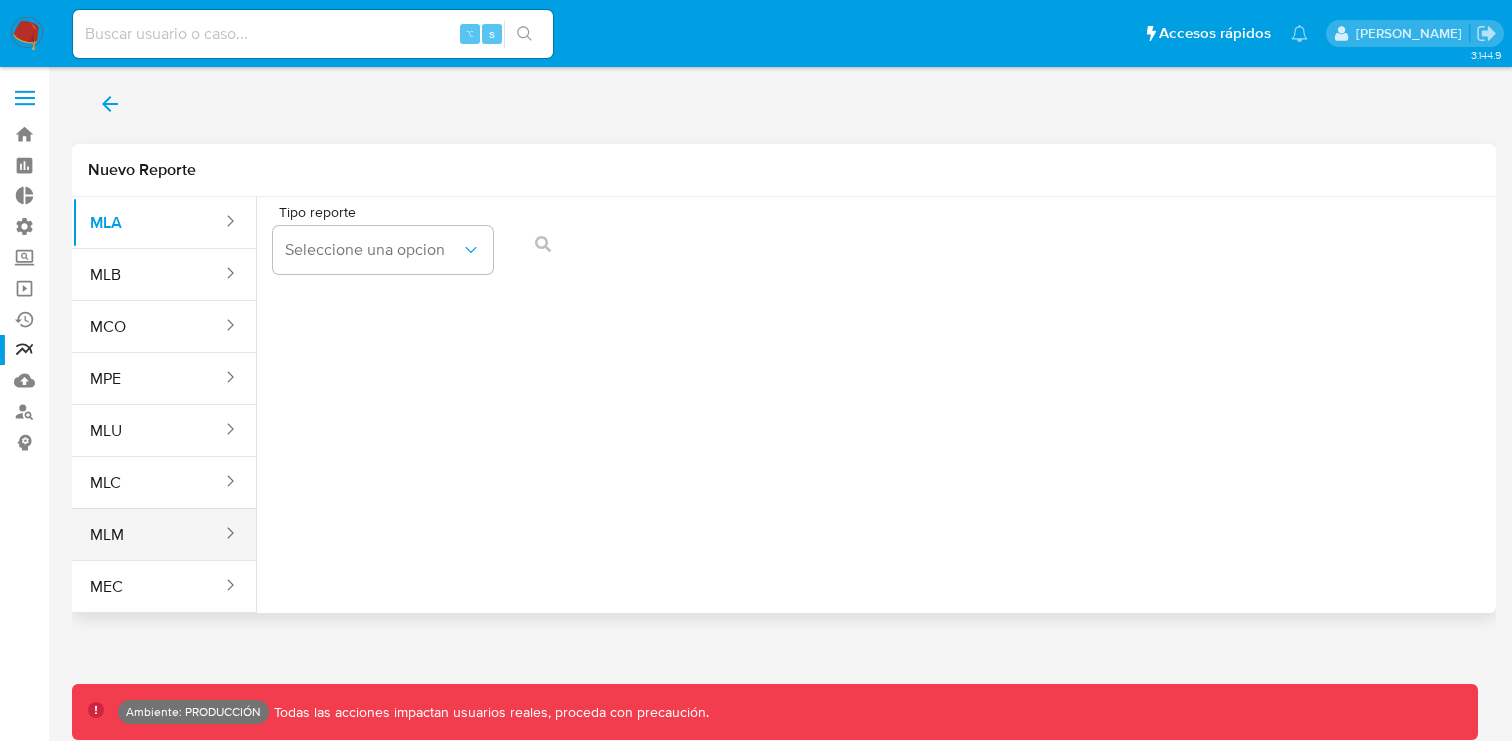 click on "MLM" at bounding box center [148, 535] 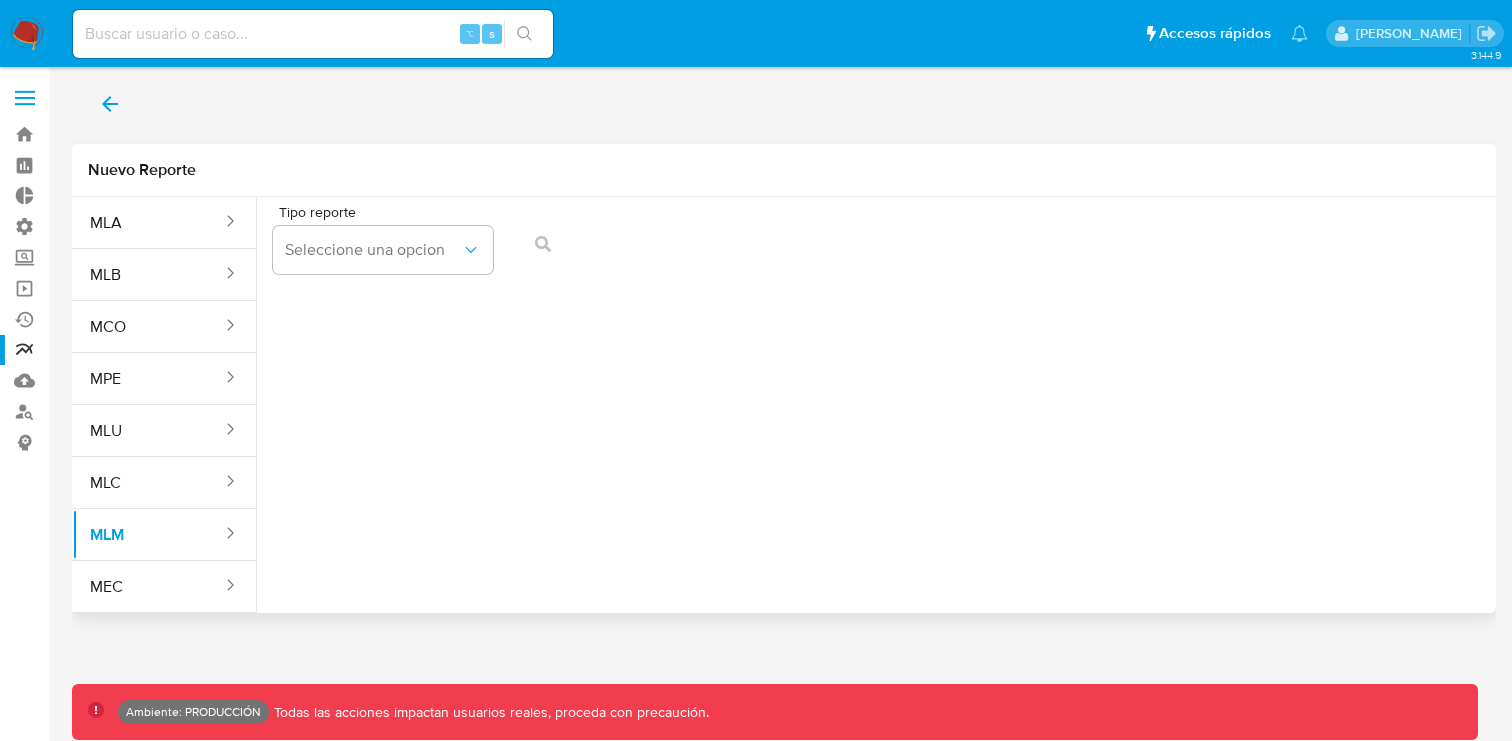 click on "Tipo reporte Seleccione una opcion" at bounding box center (383, 243) 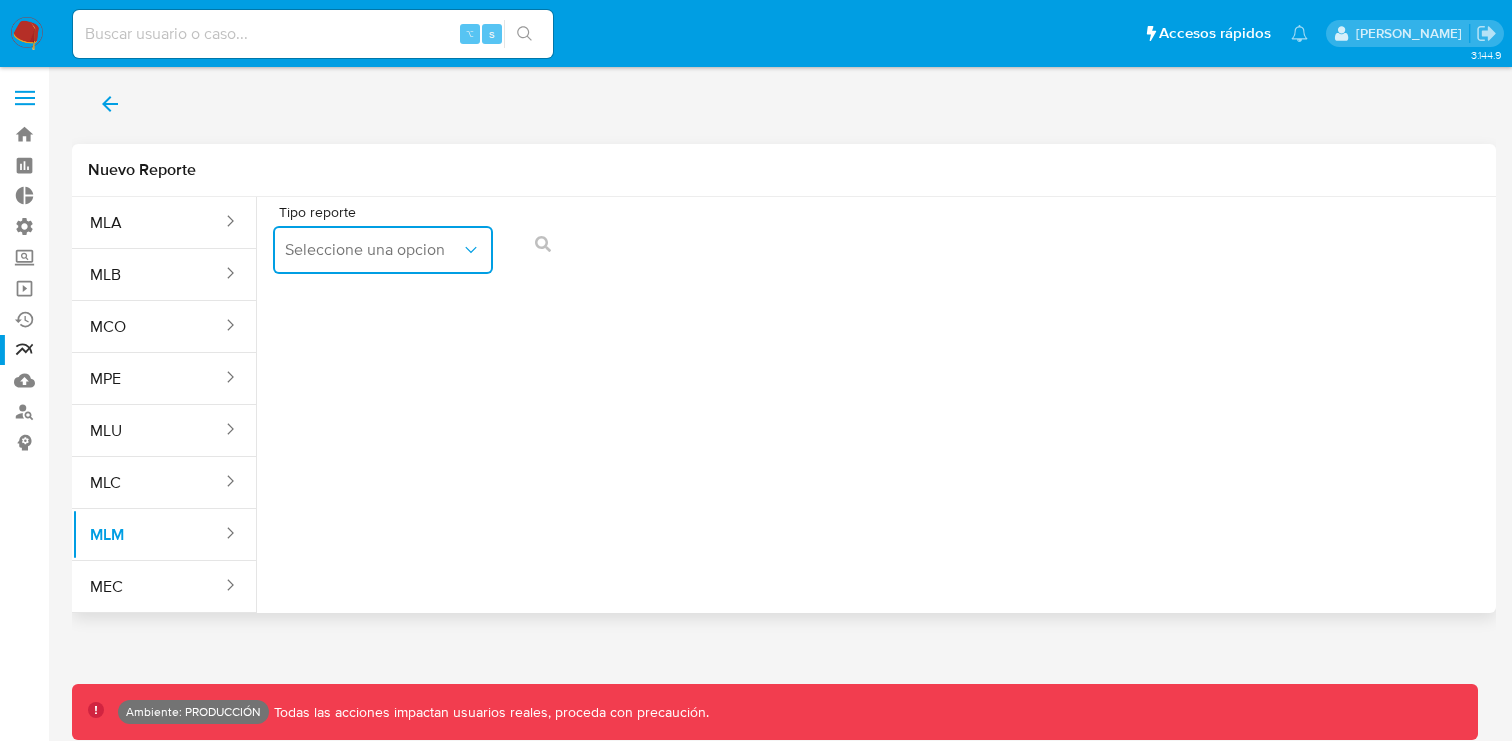 click on "Seleccione una opcion" at bounding box center (373, 250) 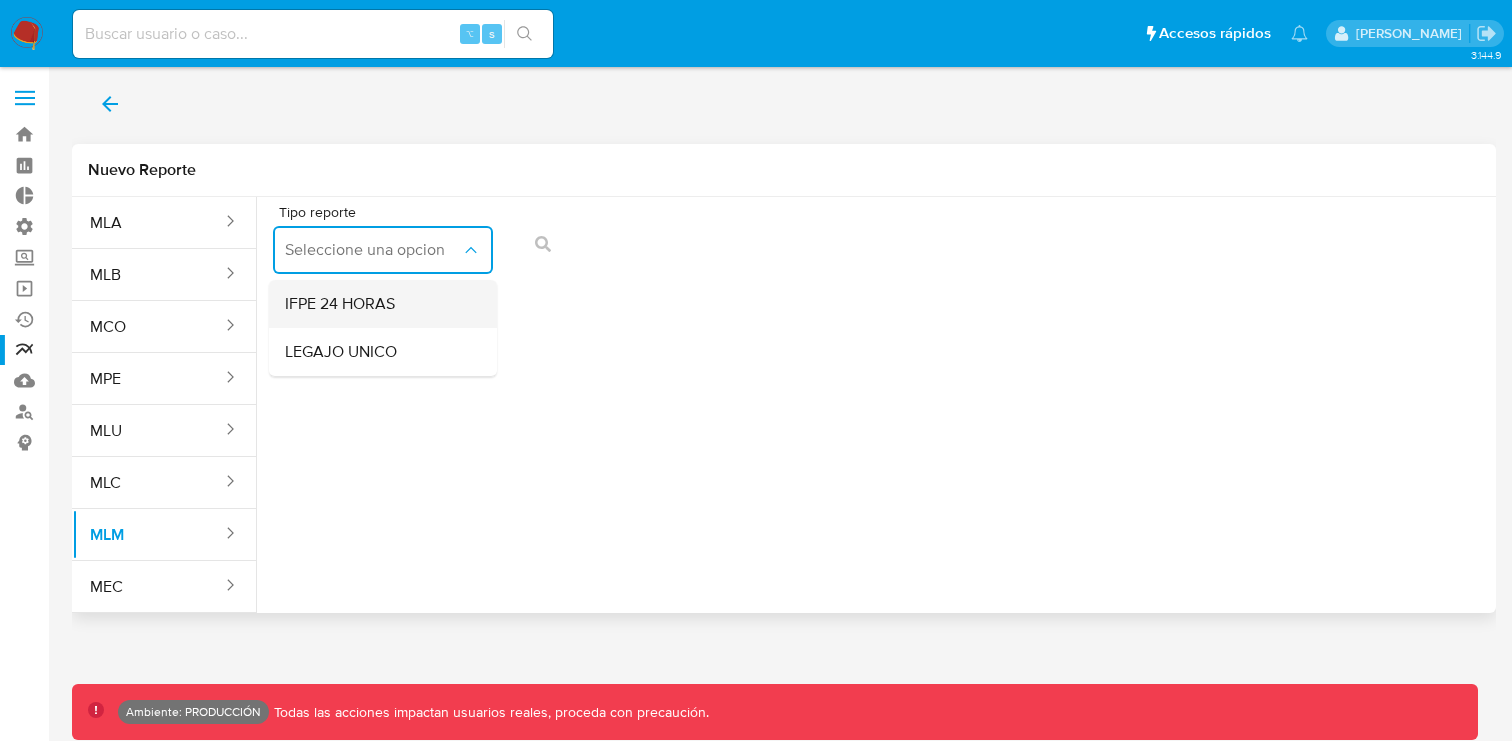 click on "IFPE 24 HORAS" at bounding box center (340, 304) 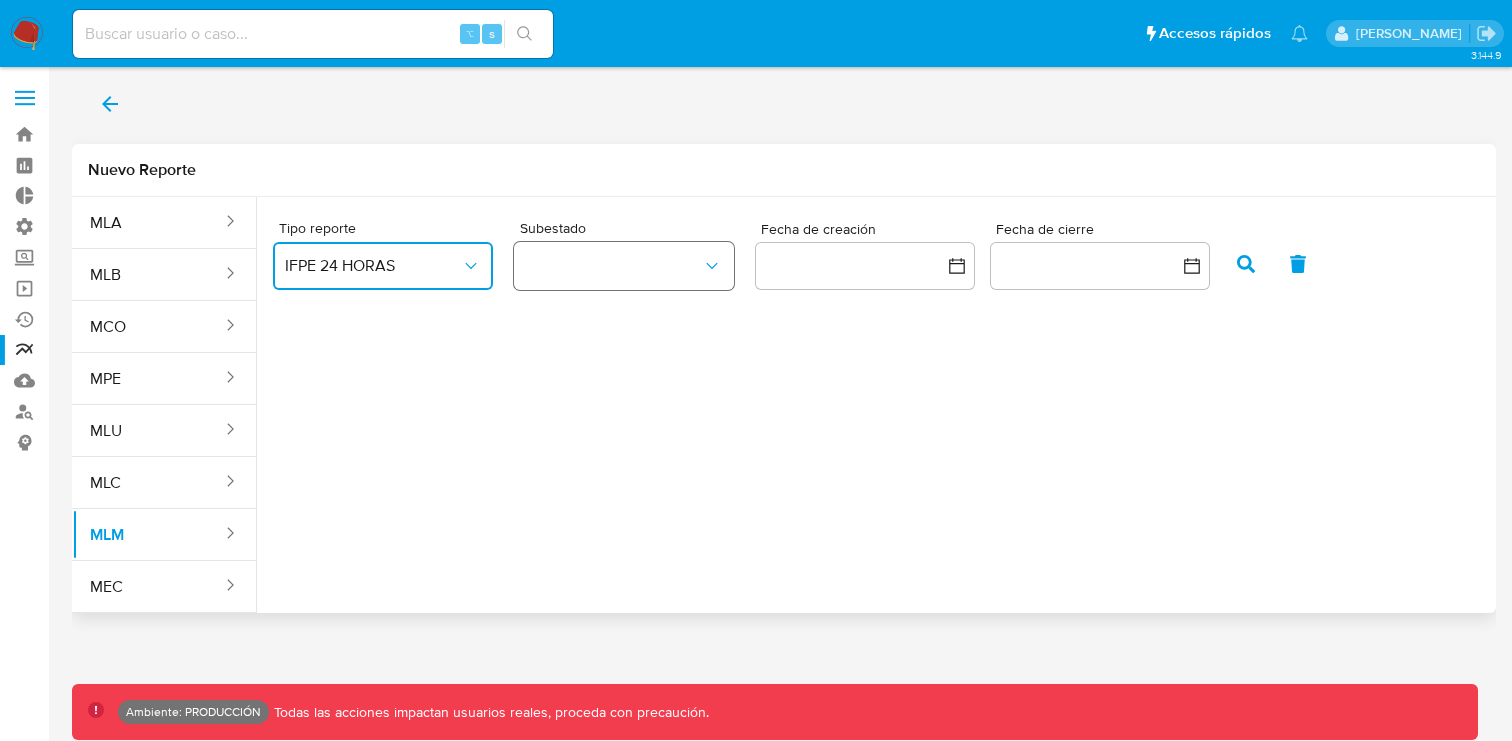 click at bounding box center [624, 266] 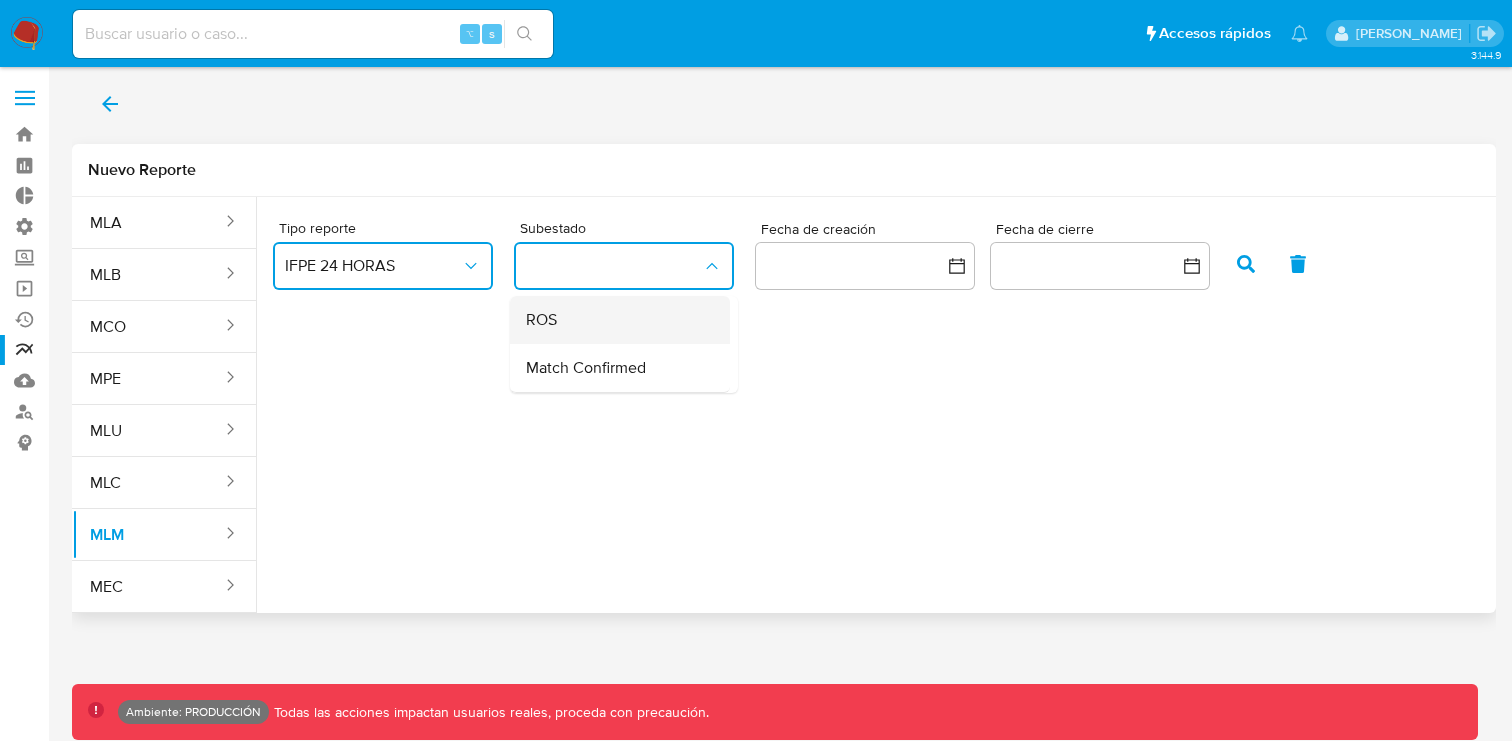 click on "ROS" at bounding box center [614, 320] 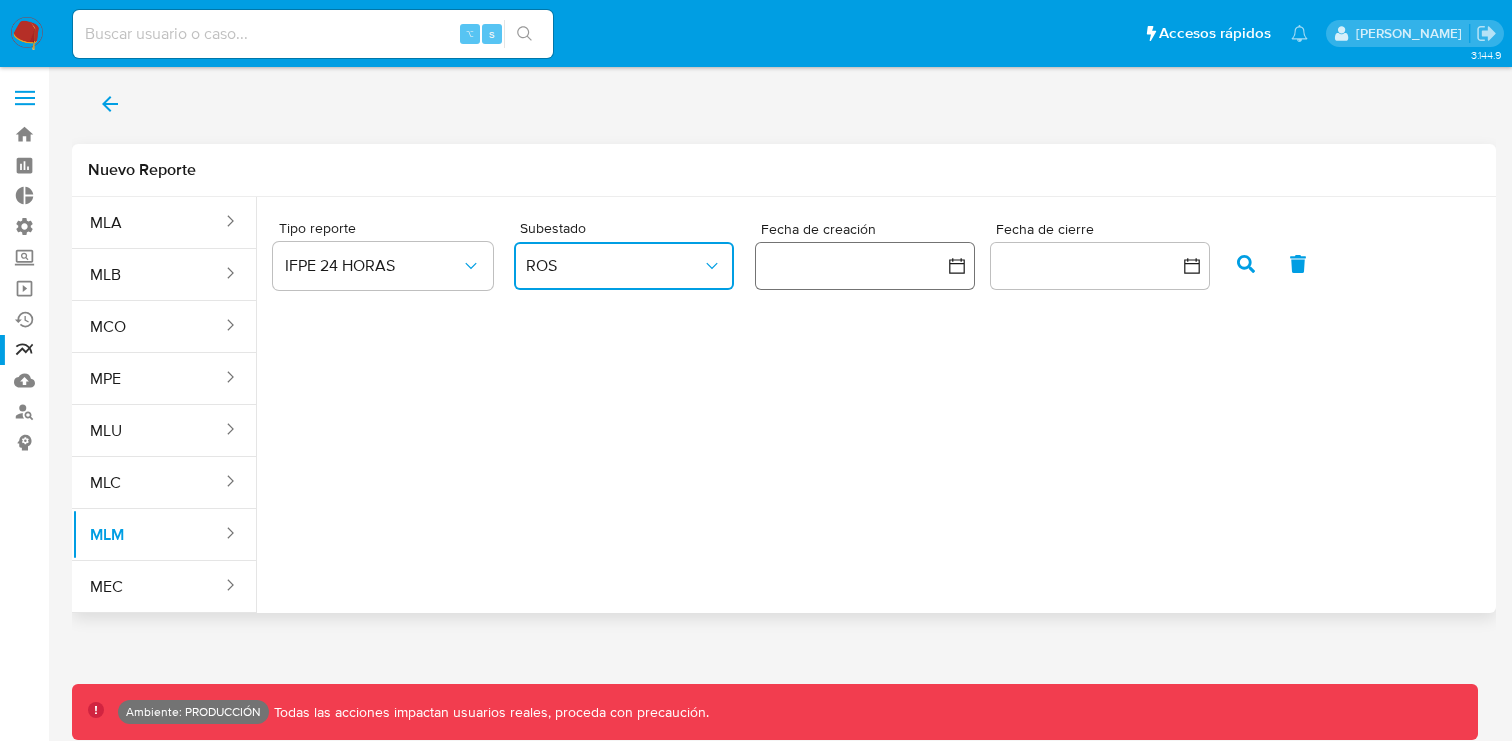 click at bounding box center [865, 266] 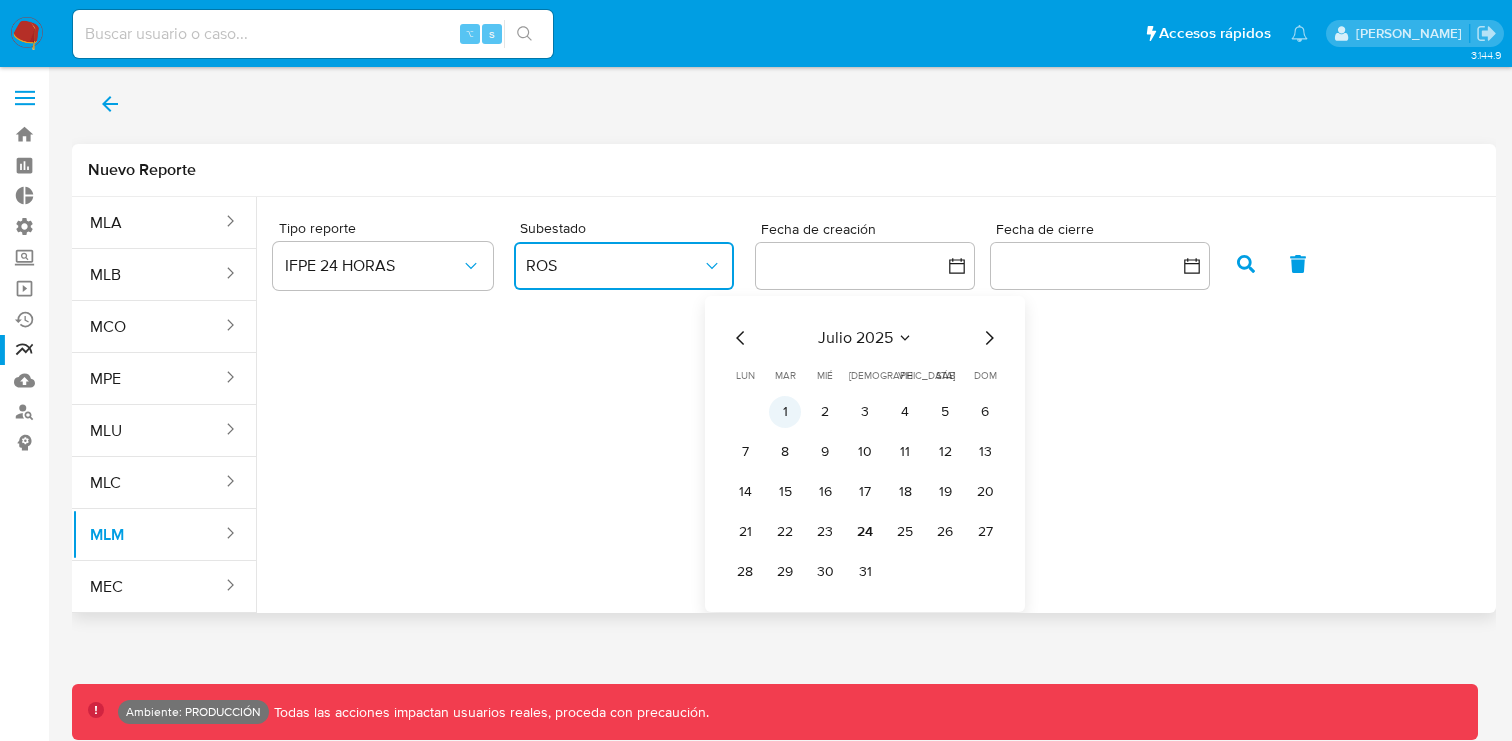 click on "1" at bounding box center [785, 412] 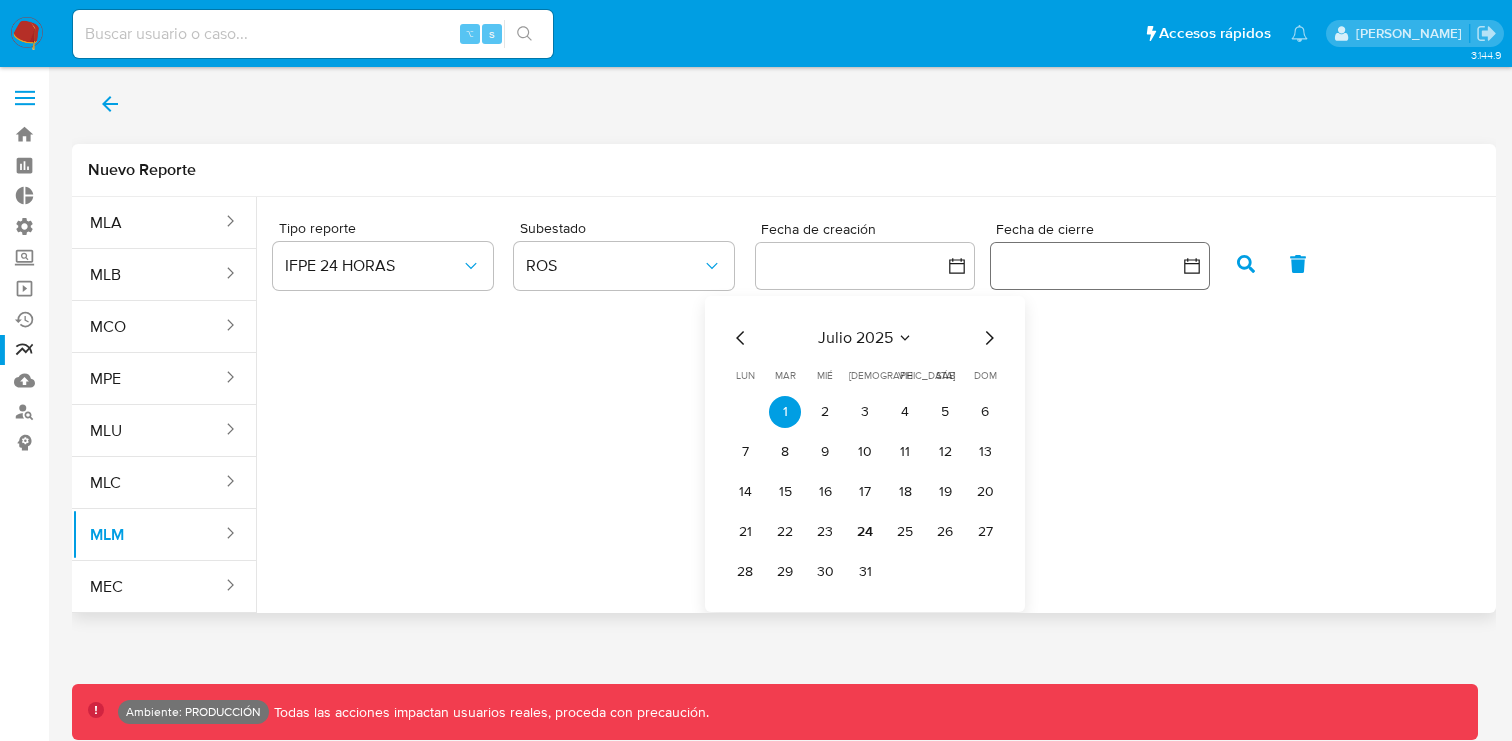 click 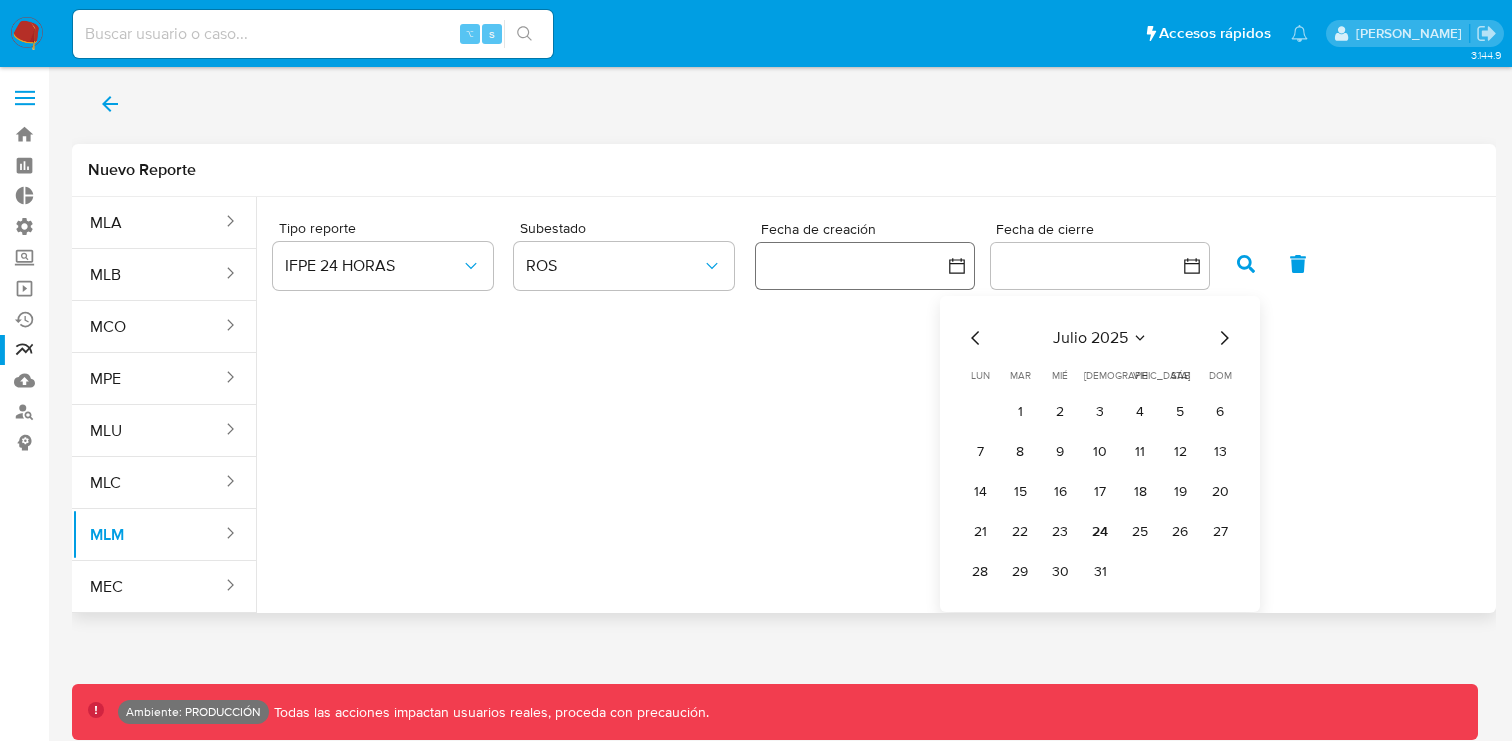 click at bounding box center (865, 266) 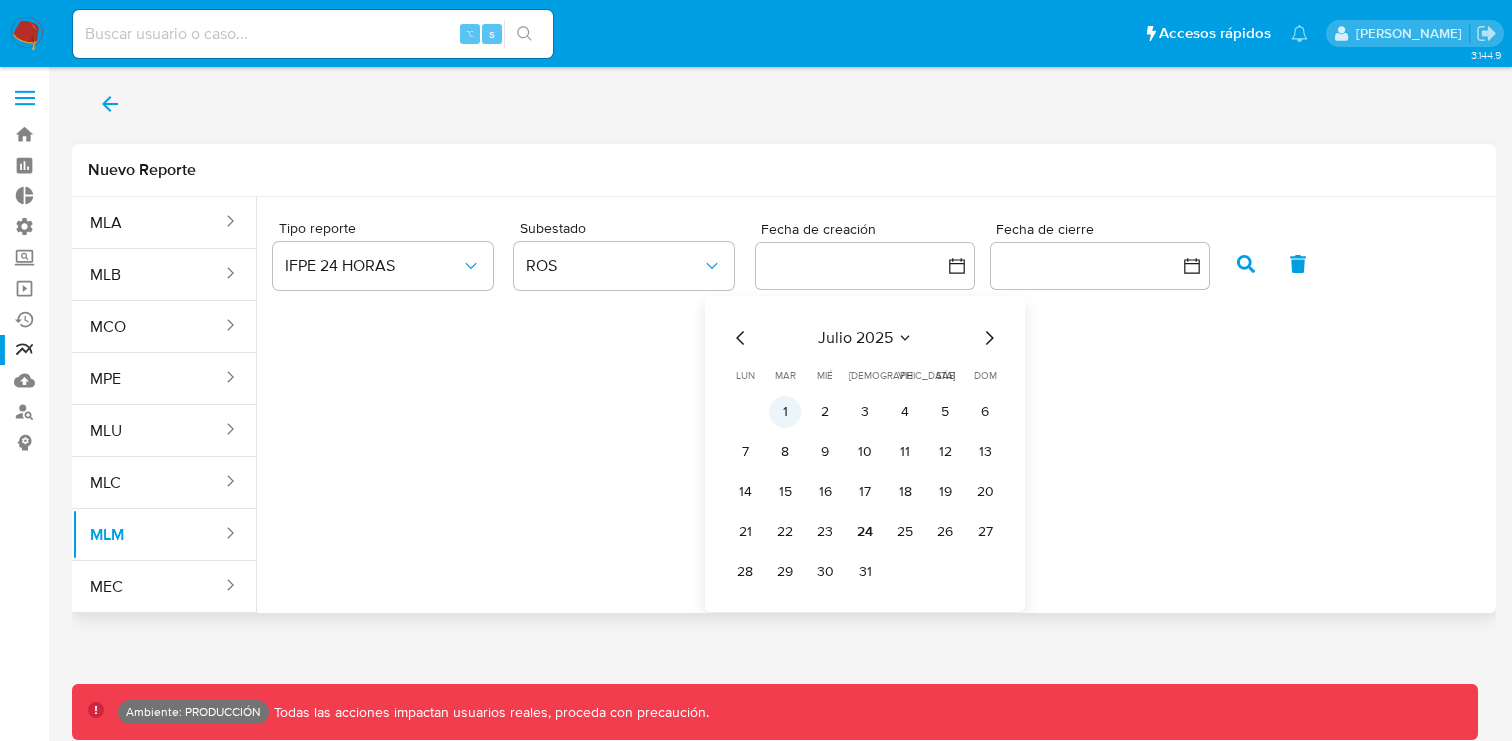 click on "1" at bounding box center (785, 412) 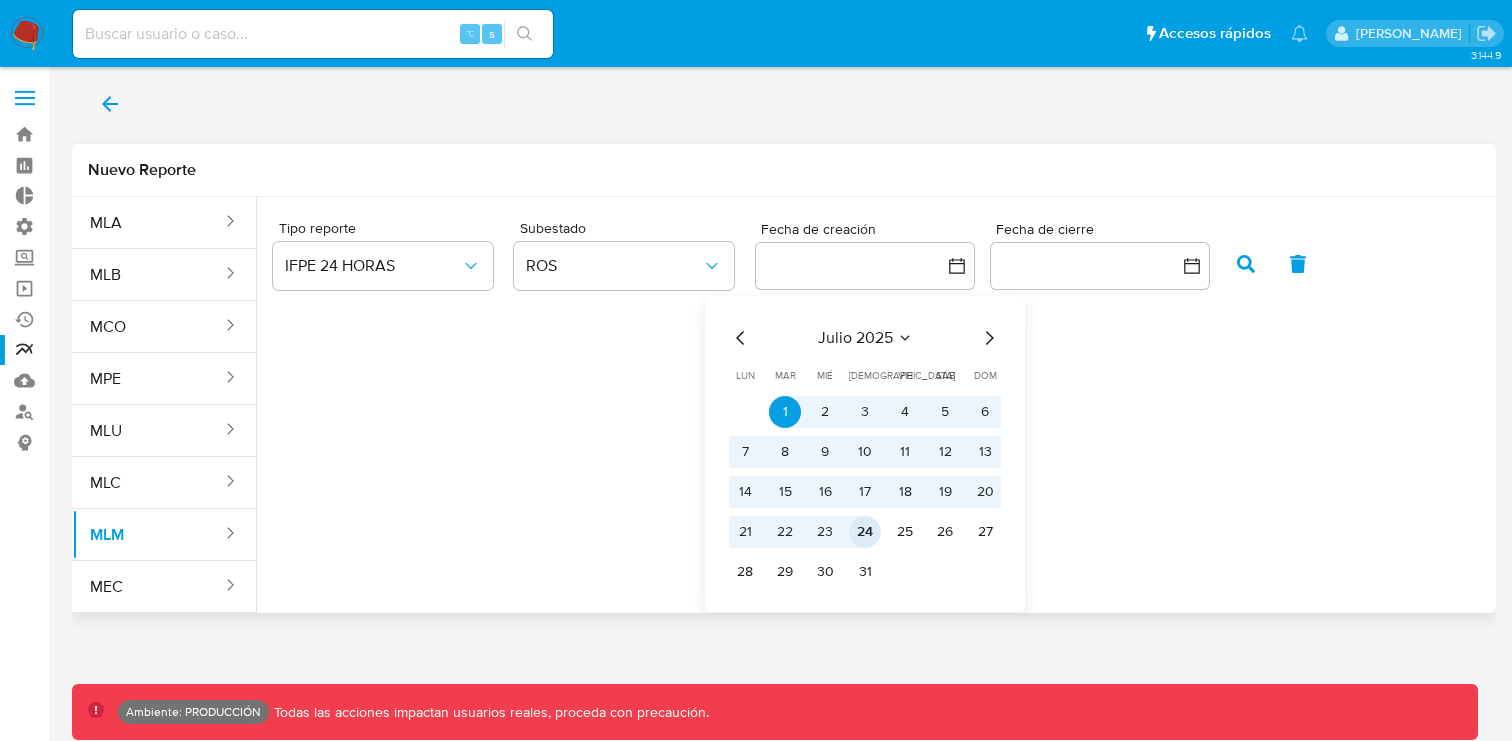 click on "24" at bounding box center [865, 532] 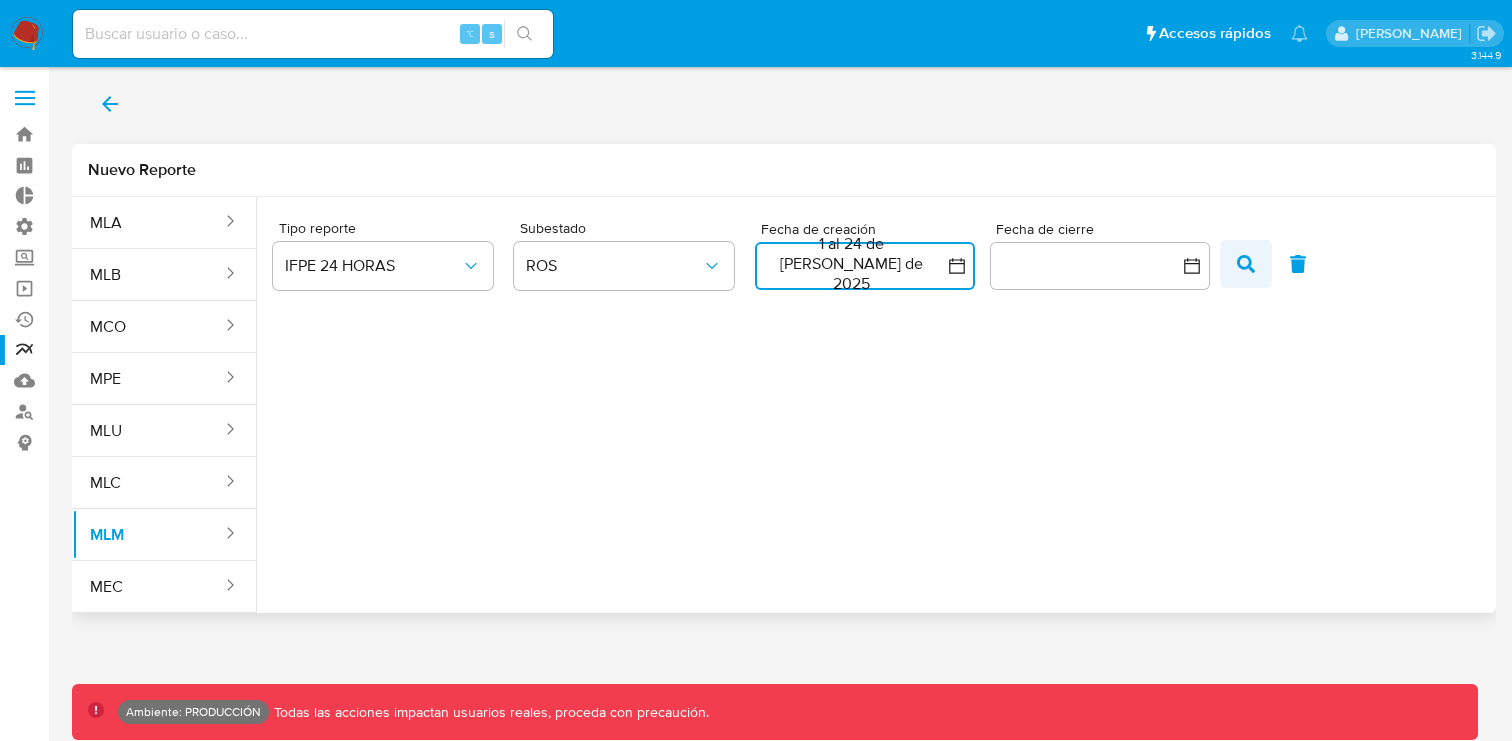 click at bounding box center (1246, 264) 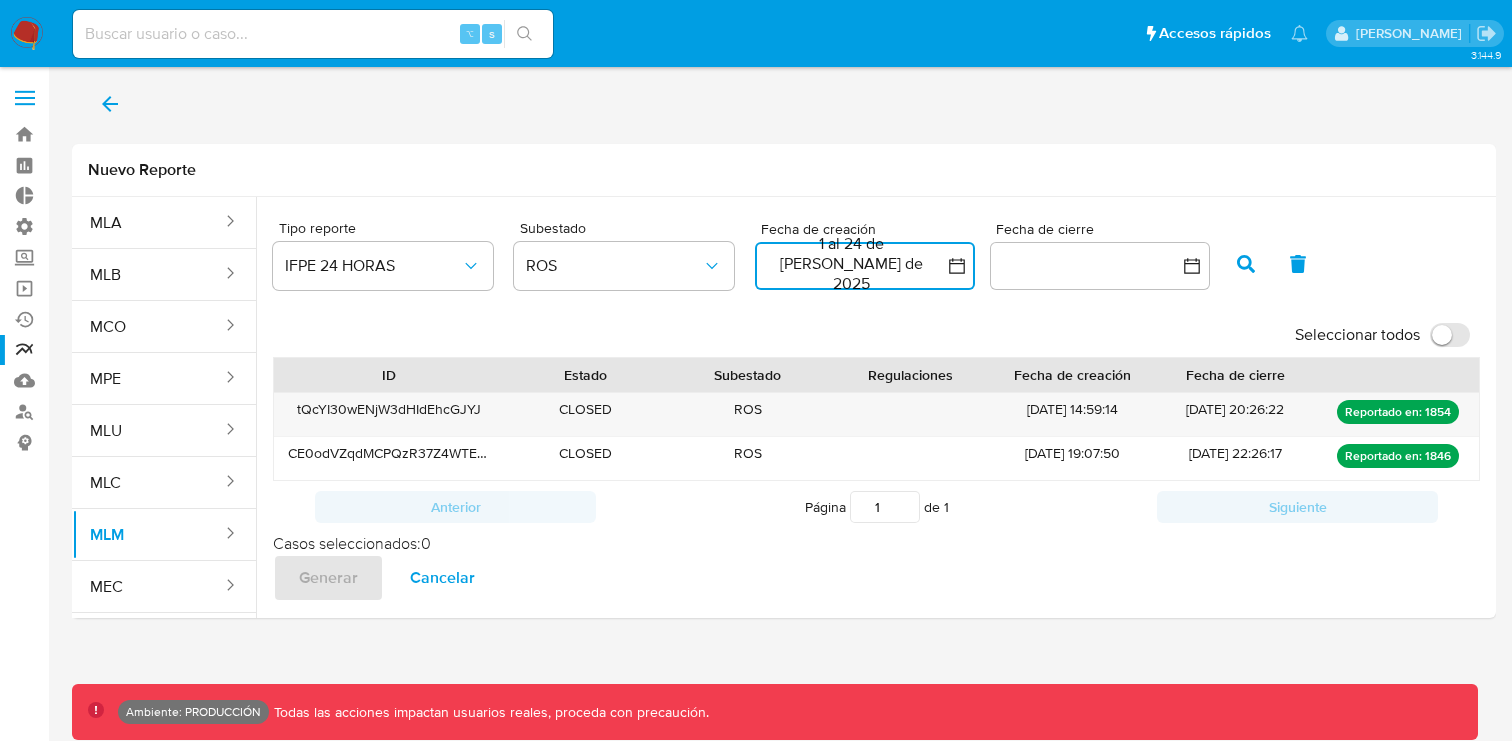 click on "1 al 24 de julio de 2025" at bounding box center [865, 266] 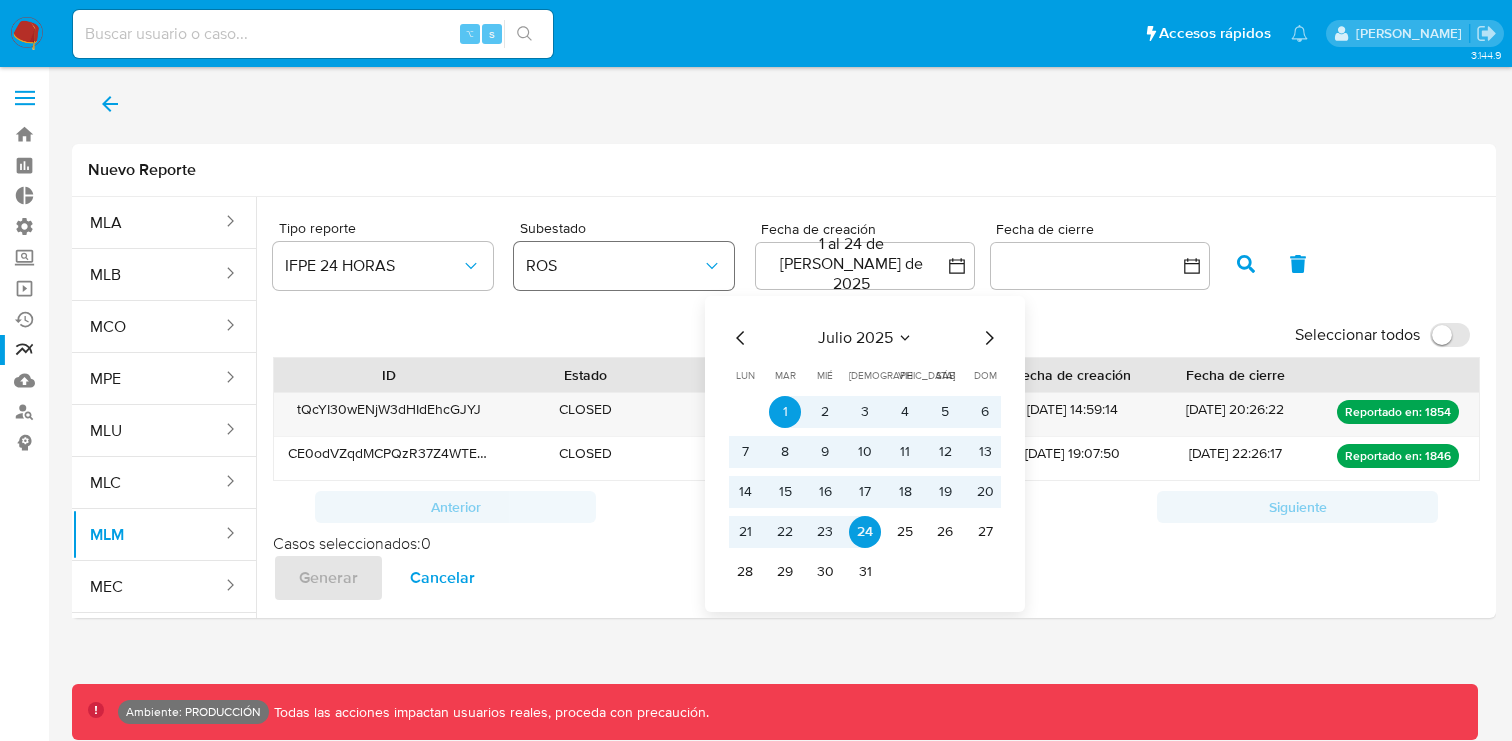 click on "ROS" at bounding box center (624, 266) 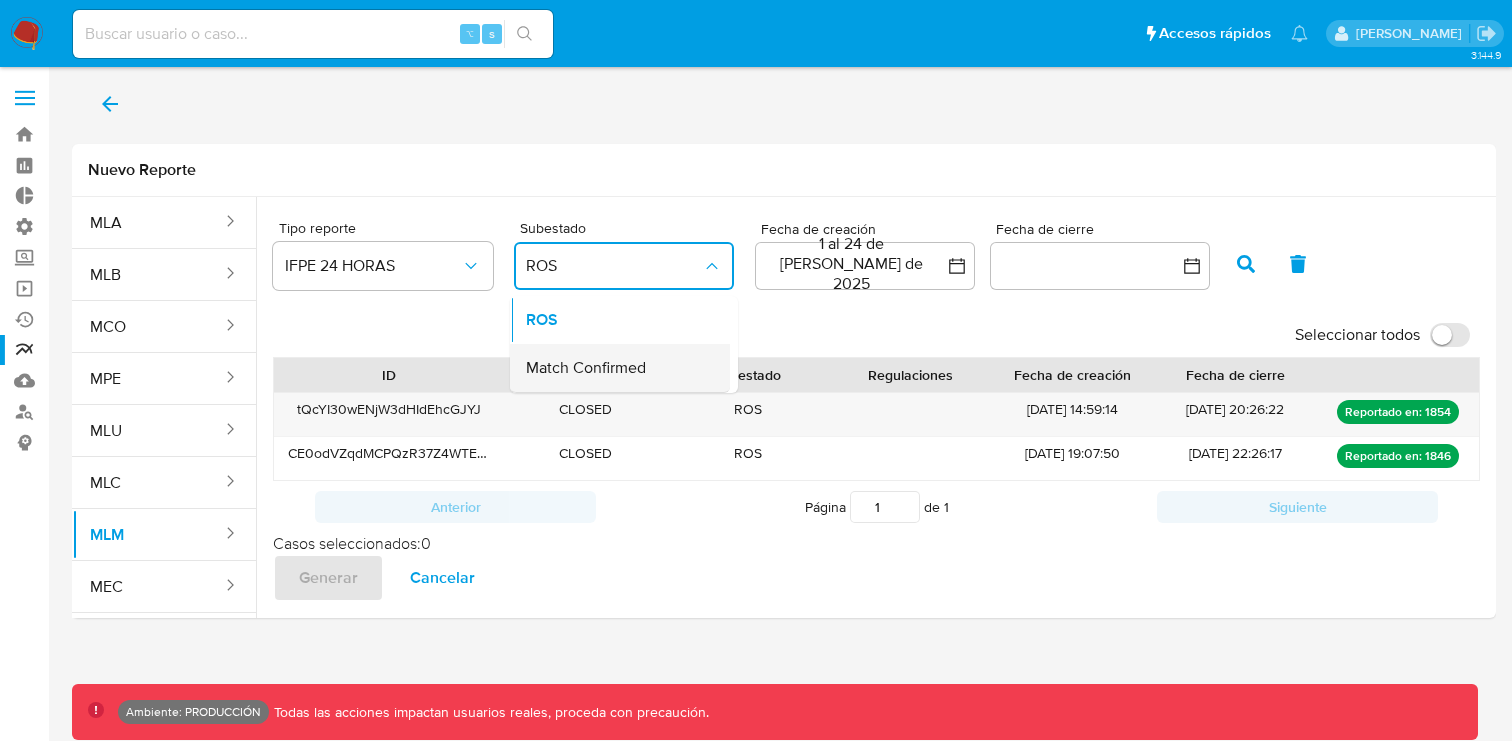 click on "Match Confirmed" at bounding box center [586, 368] 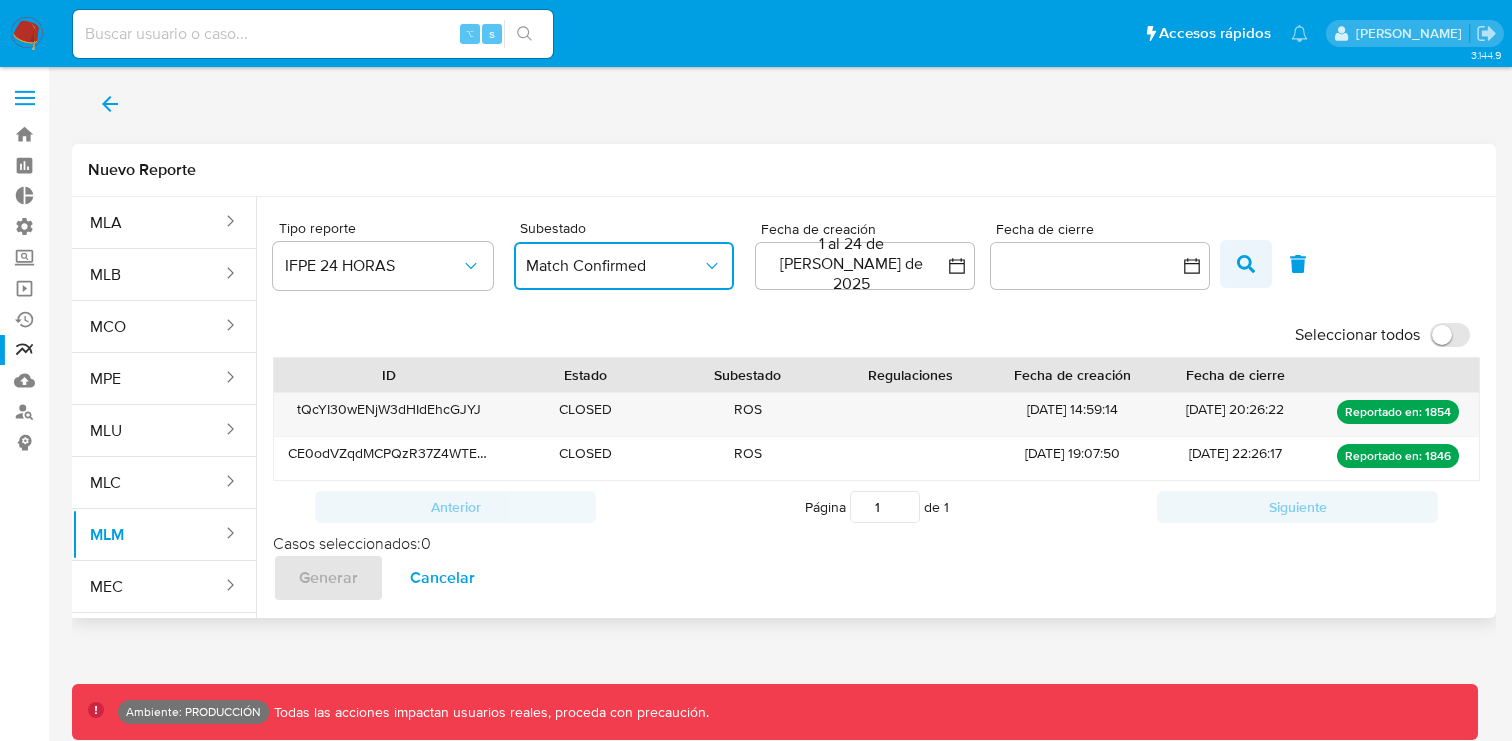 click 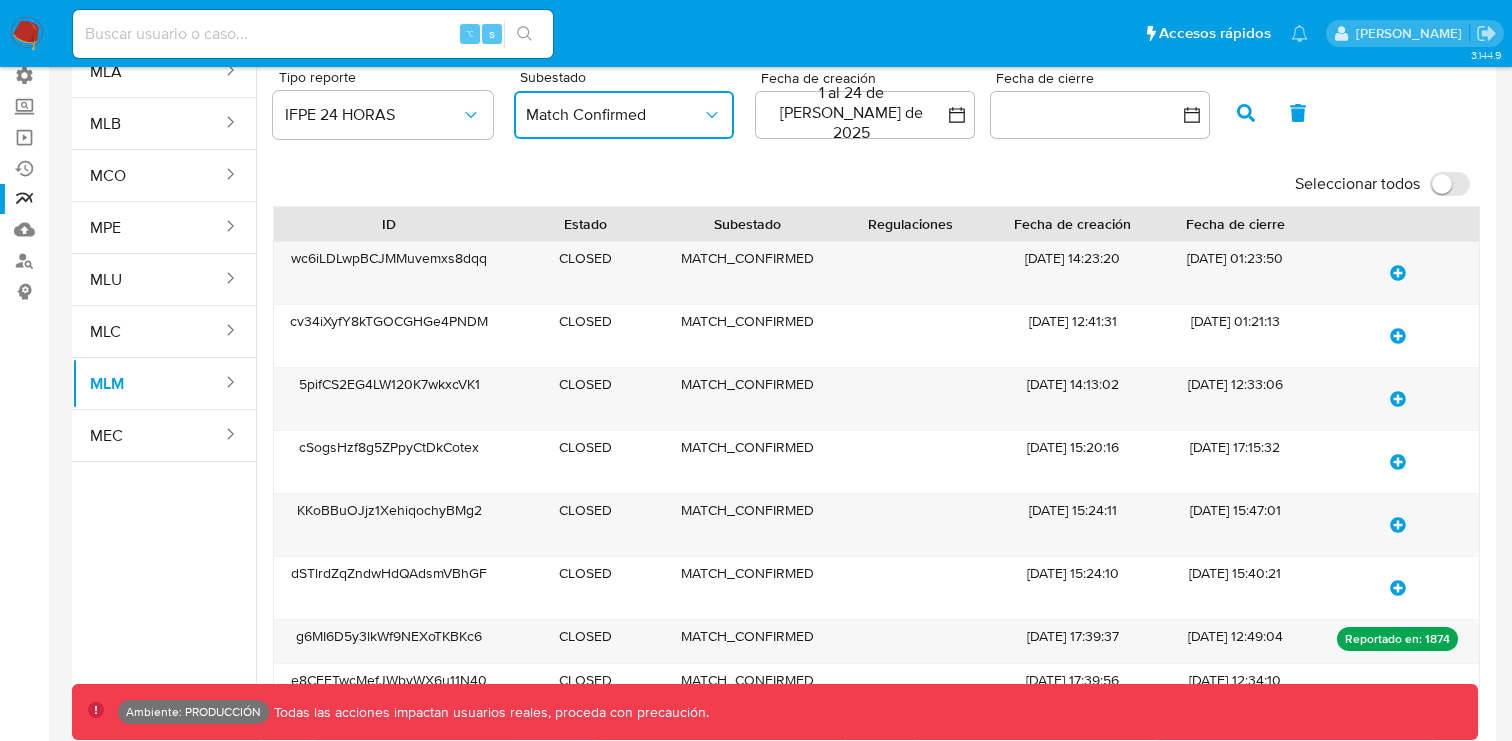 scroll, scrollTop: 288, scrollLeft: 0, axis: vertical 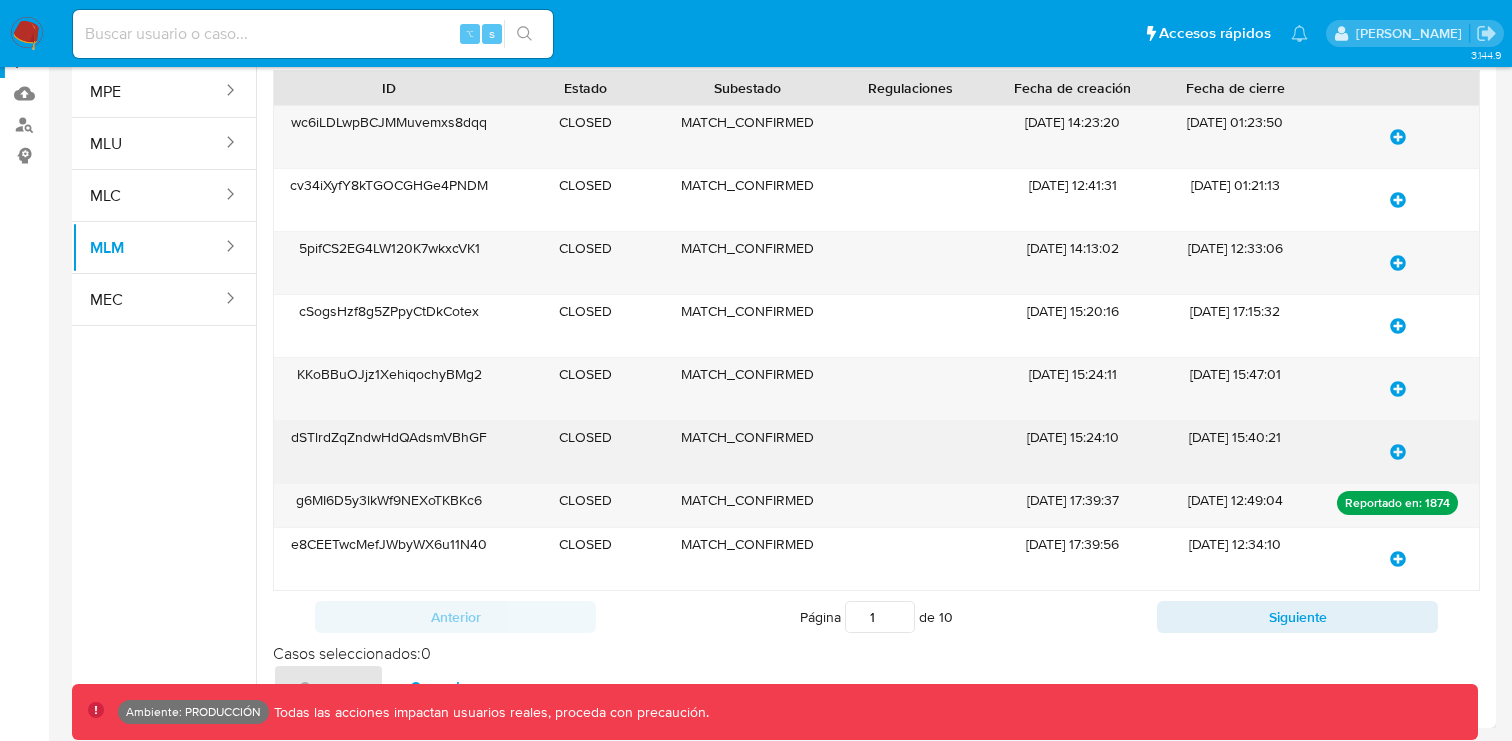 click on "wc6iLDLwpBCJMMuvemxs8dqq CLOSED MATCH_CONFIRMED 16/07/2025 14:23:20 24/07/2025 01:23:50 cv34iXyfY8kTGOCGHGe4PNDM CLOSED MATCH_CONFIRMED 16/07/2025 12:41:31 24/07/2025 01:21:13 5pifCS2EG4LW120K7wkxcVK1 CLOSED MATCH_CONFIRMED 22/07/2025 14:13:02 23/07/2025 12:33:06 cSogsHzf8g5ZPpyCtDkCotex CLOSED MATCH_CONFIRMED 22/07/2025 15:20:16 22/07/2025 17:15:32 KKoBBuOJjz1XehiqochyBMg2 CLOSED MATCH_CONFIRMED 22/07/2025 15:24:11 22/07/2025 15:47:01 dSTlrdZqZndwHdQAdsmVBhGF CLOSED MATCH_CONFIRMED 22/07/2025 15:24:10 22/07/2025 15:40:21 g6MI6D5y3lkWf9NEXoTKBKc6 CLOSED MATCH_CONFIRMED 21/07/2025 17:39:37 22/07/2025 12:49:04 Reportado en: 1874 e8CEETwcMefJWbyWX6u11N40 CLOSED MATCH_CONFIRMED 21/07/2025 17:39:56 22/07/2025 12:34:10" at bounding box center (876, 348) 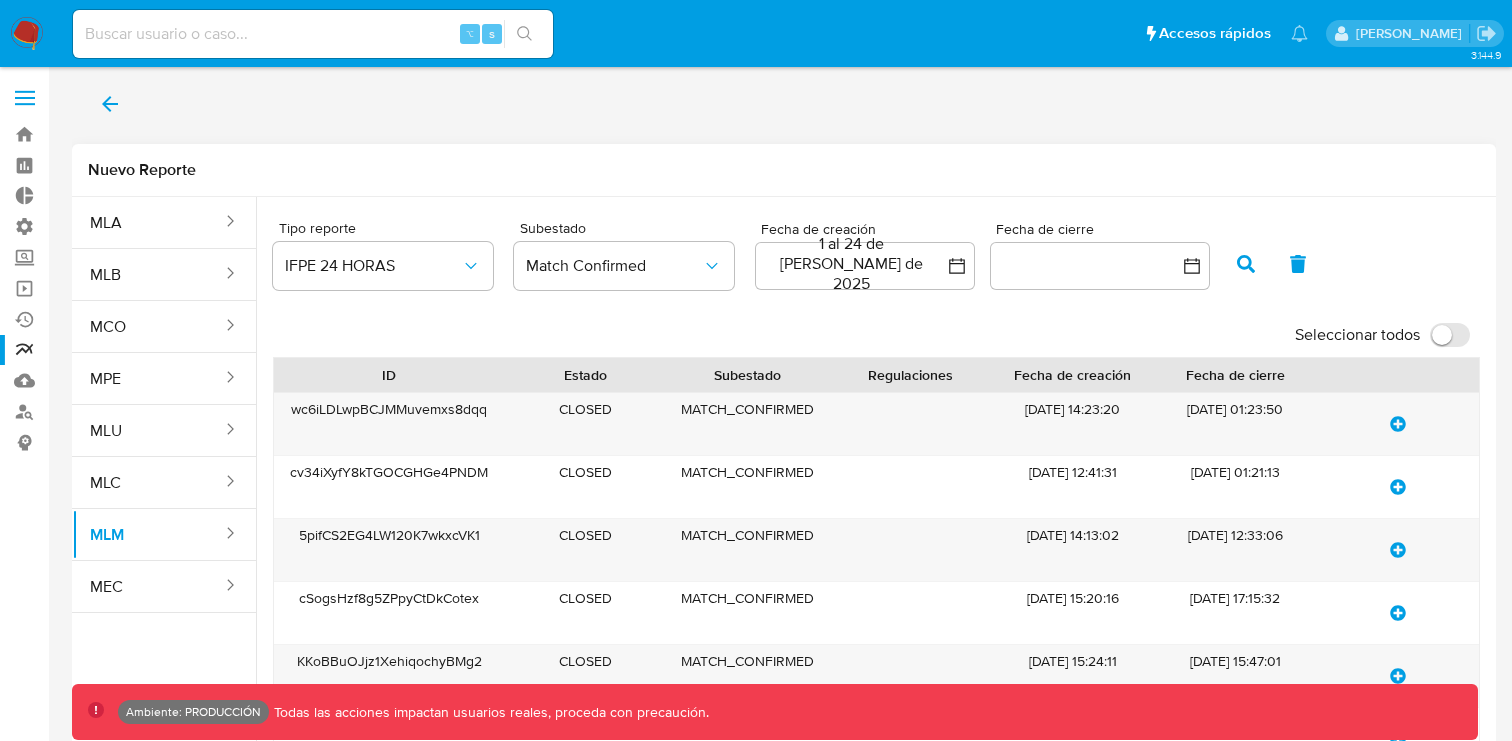 scroll, scrollTop: 104, scrollLeft: 0, axis: vertical 